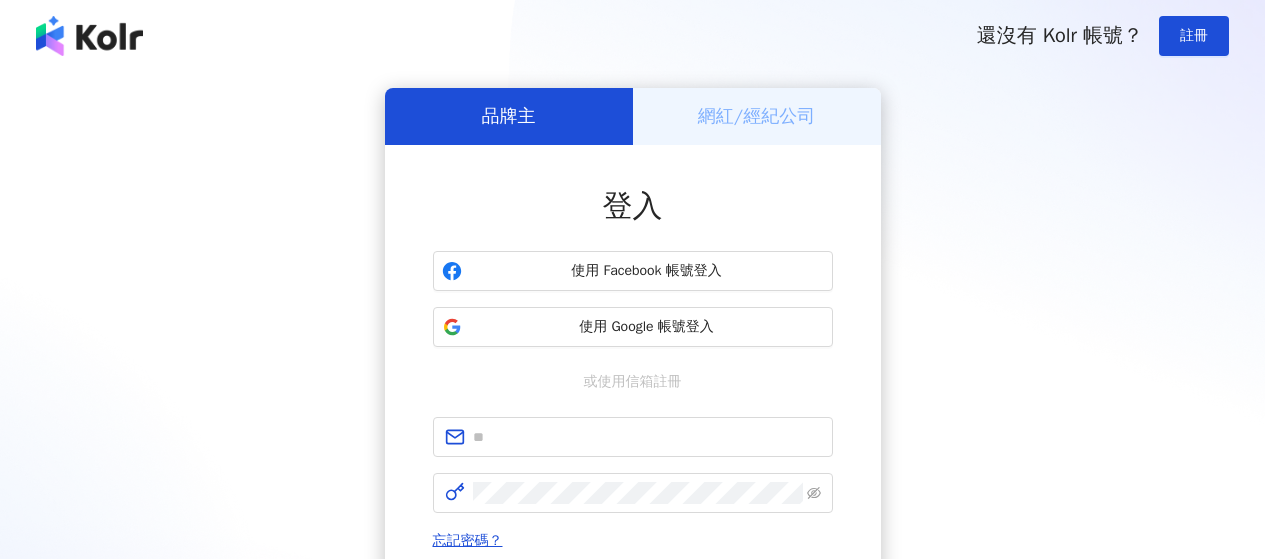 scroll, scrollTop: 0, scrollLeft: 0, axis: both 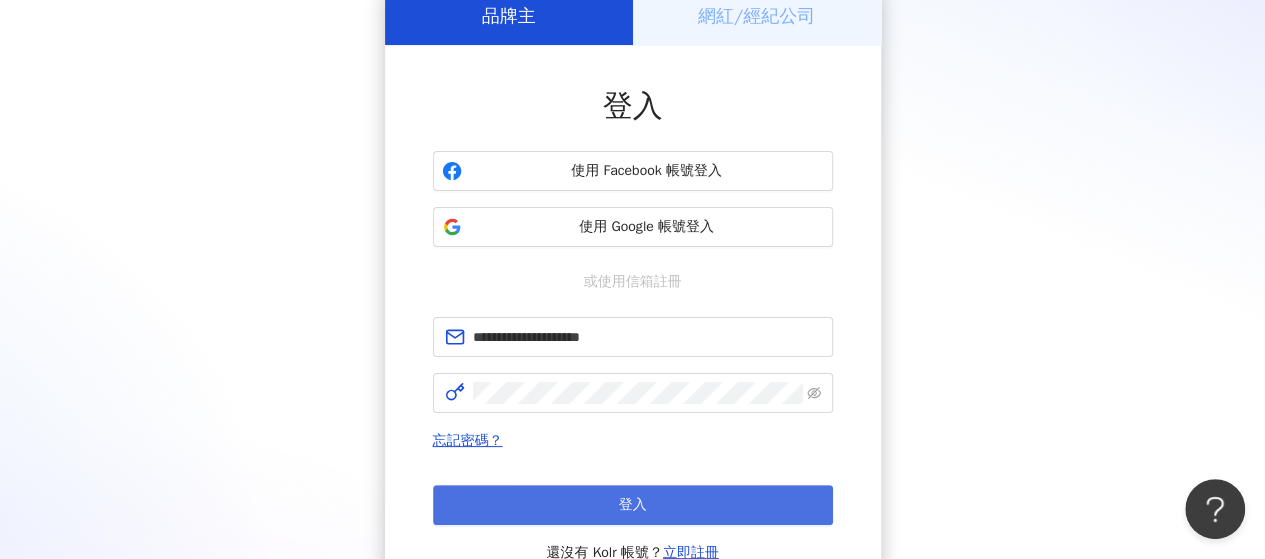 click on "登入" at bounding box center [633, 505] 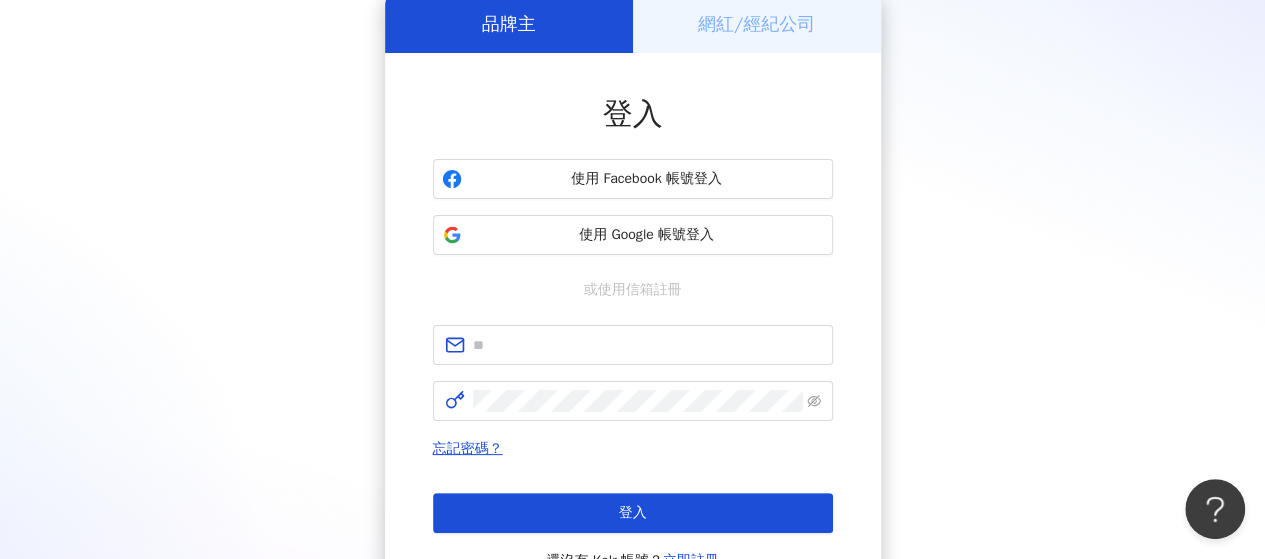 scroll, scrollTop: 100, scrollLeft: 0, axis: vertical 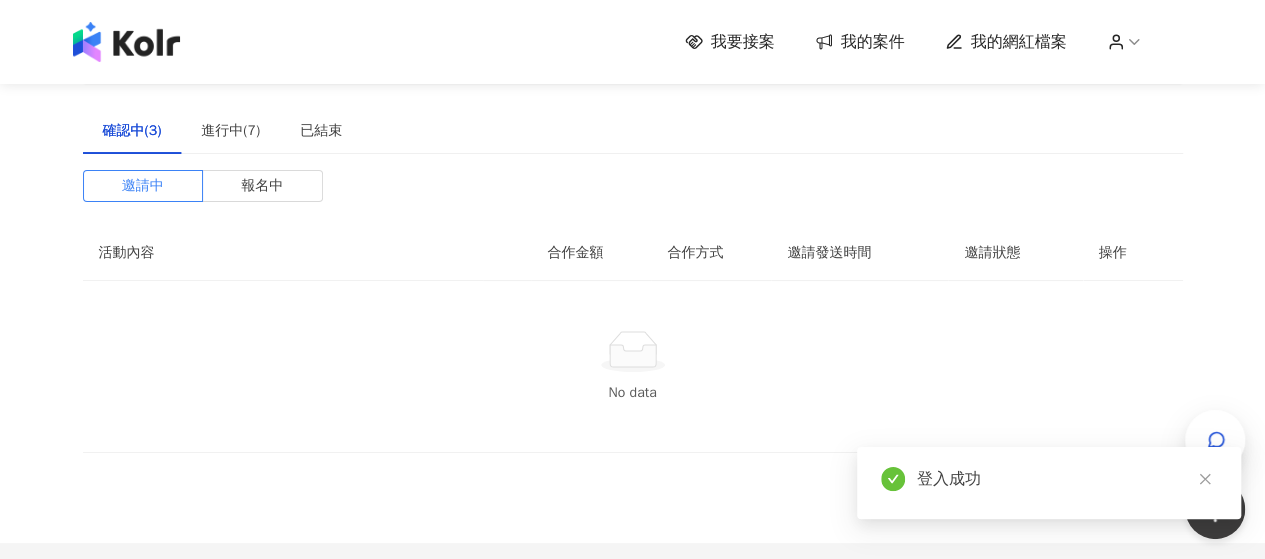 click on "我要接案 我的案件 我的網紅檔案" at bounding box center (633, 42) 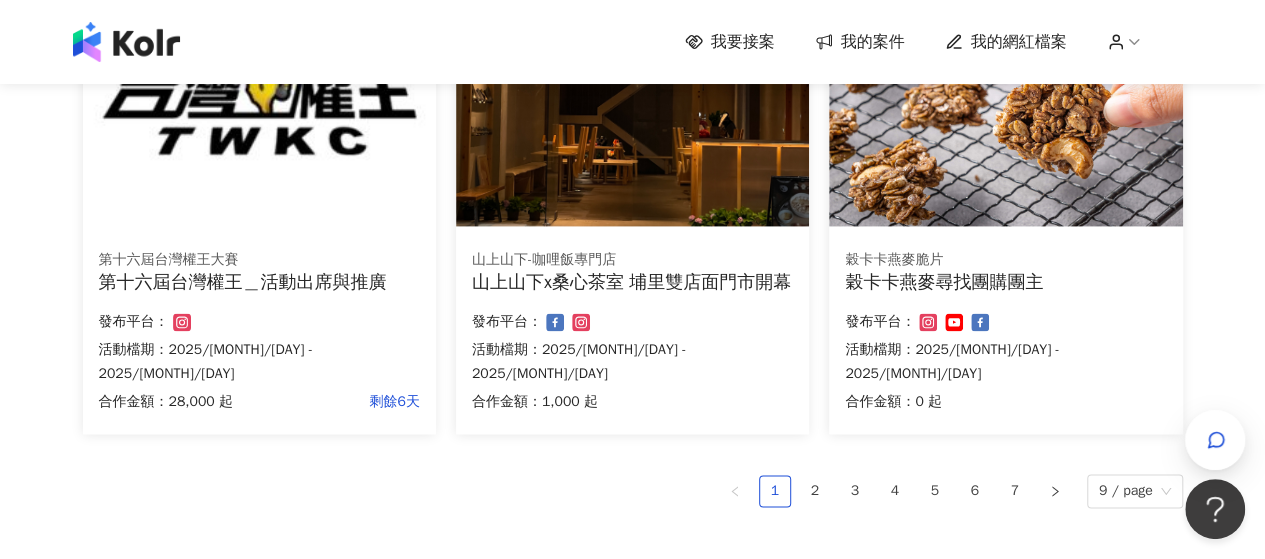 scroll, scrollTop: 1551, scrollLeft: 0, axis: vertical 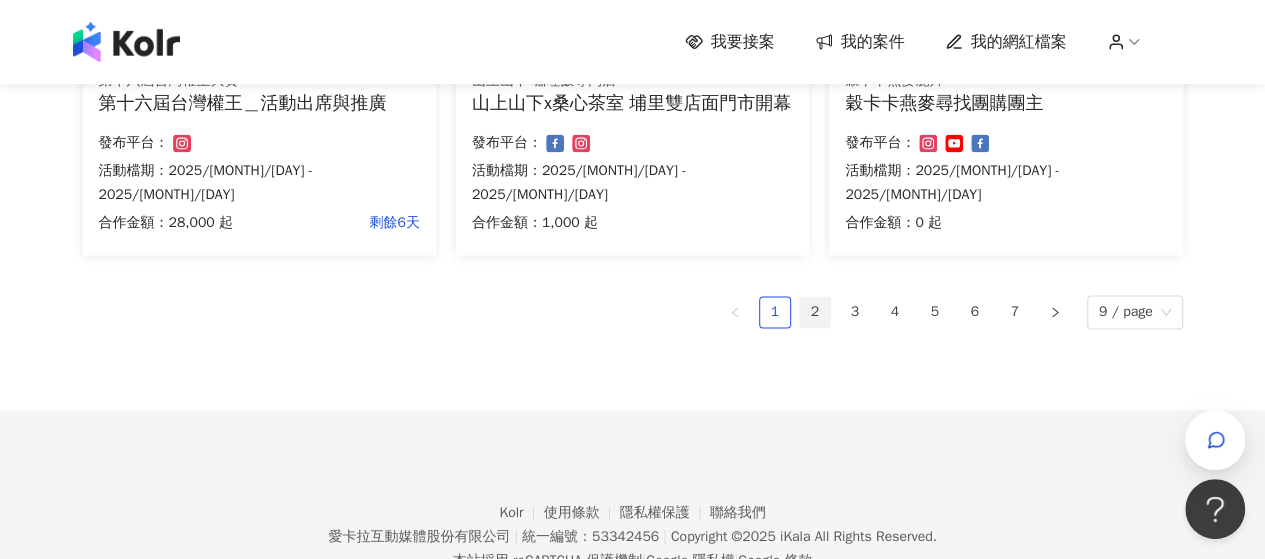 click on "2" at bounding box center [815, 312] 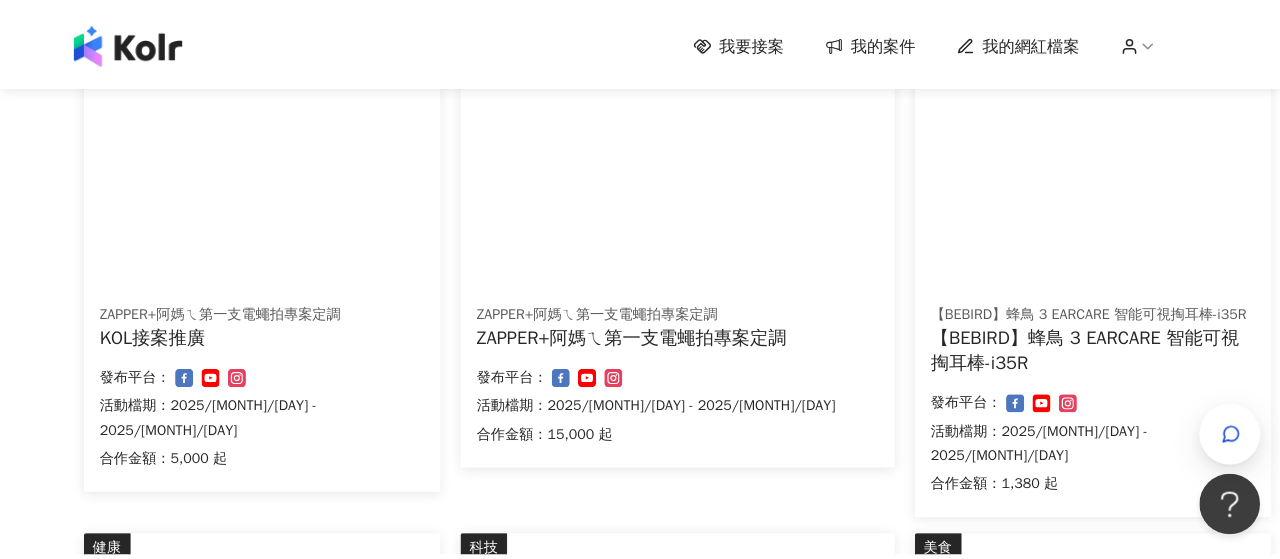 scroll, scrollTop: 326, scrollLeft: 0, axis: vertical 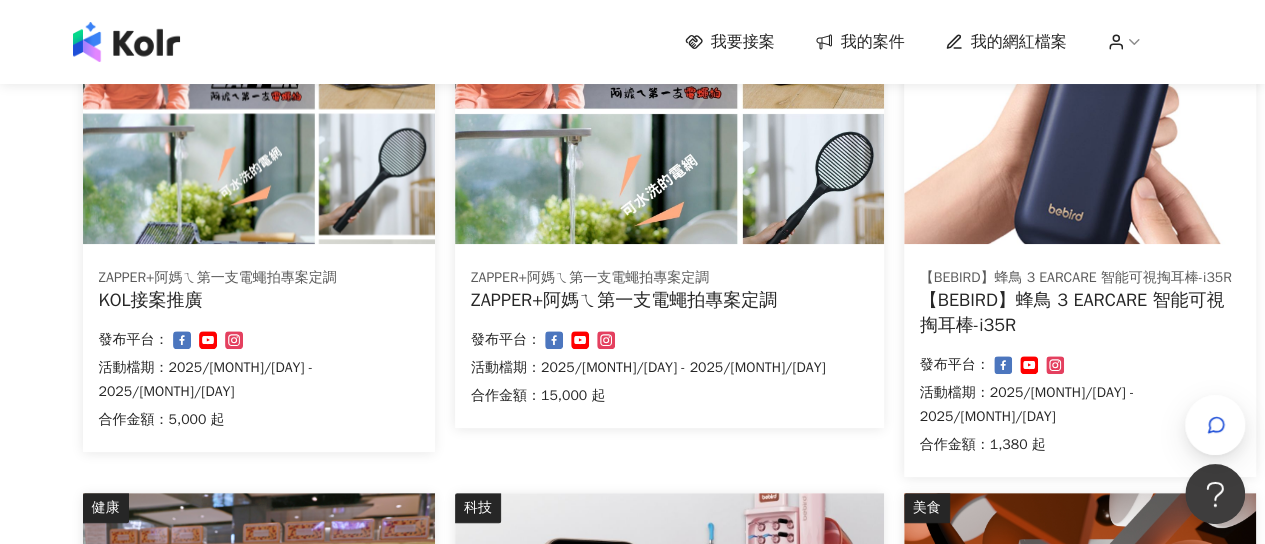 click on "活動檔期：2025/[MONTH]/[DAY] - 2025/[MONTH]/[DAY]" at bounding box center [669, 368] 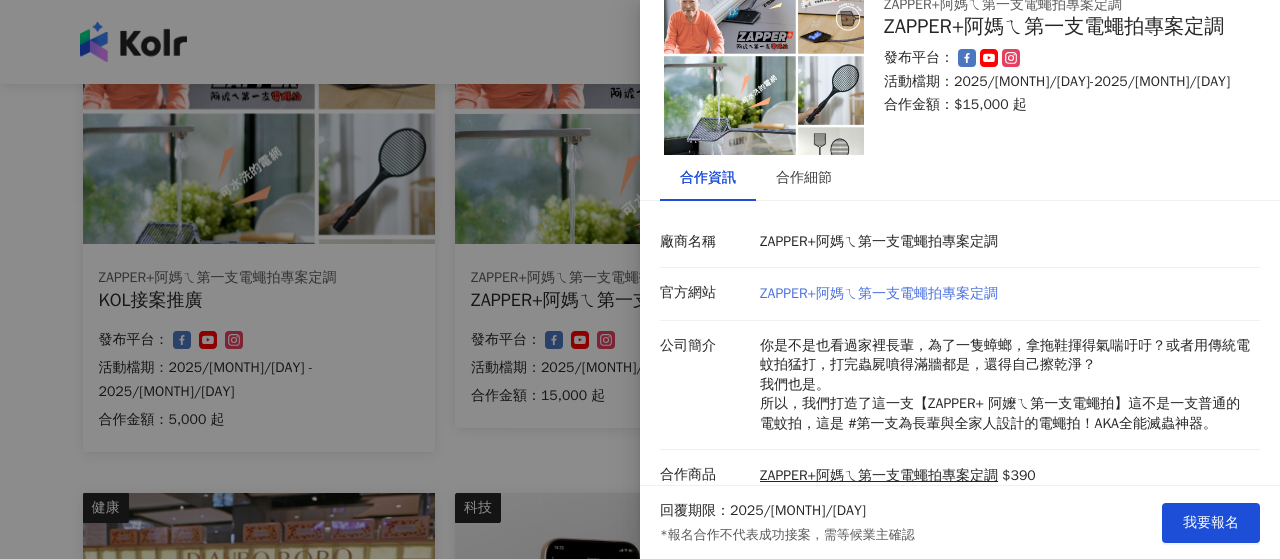 scroll, scrollTop: 100, scrollLeft: 0, axis: vertical 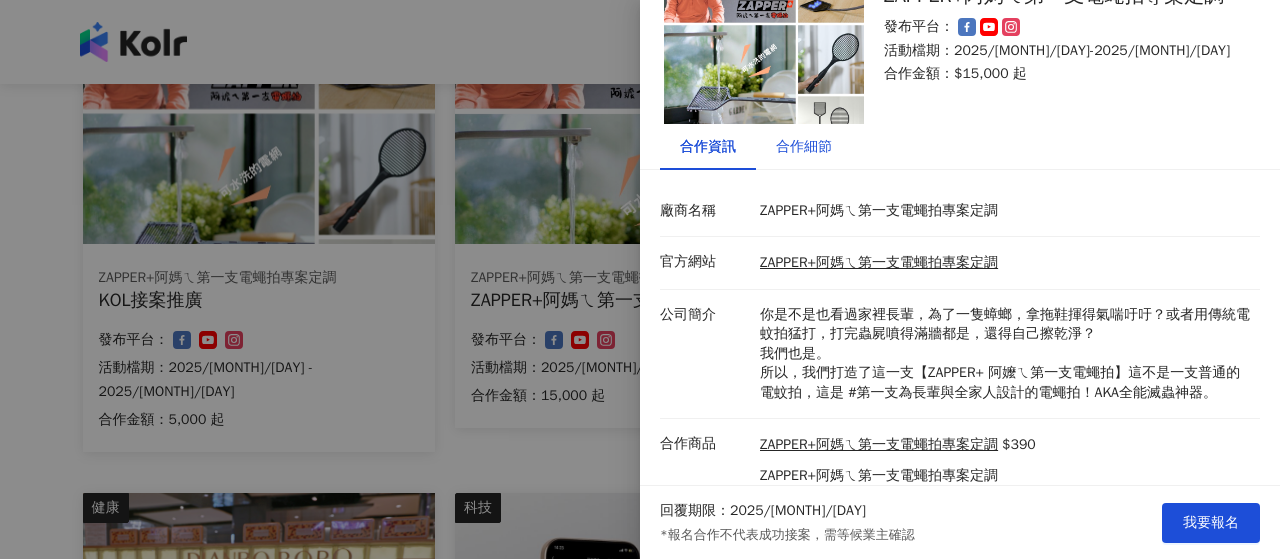 click on "合作細節" at bounding box center (804, 147) 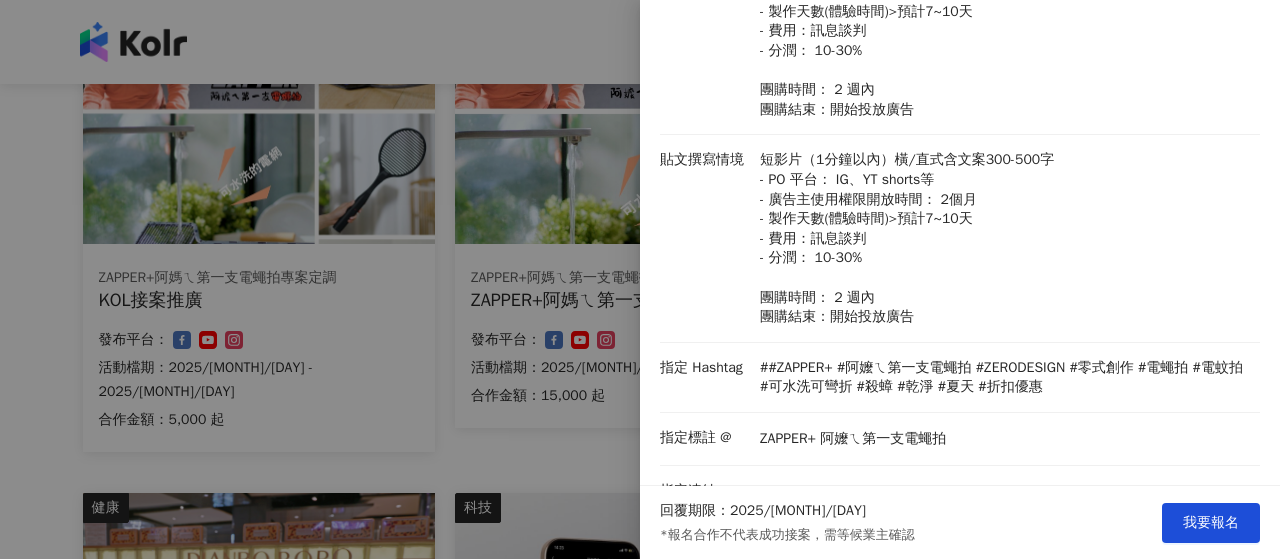 scroll, scrollTop: 400, scrollLeft: 0, axis: vertical 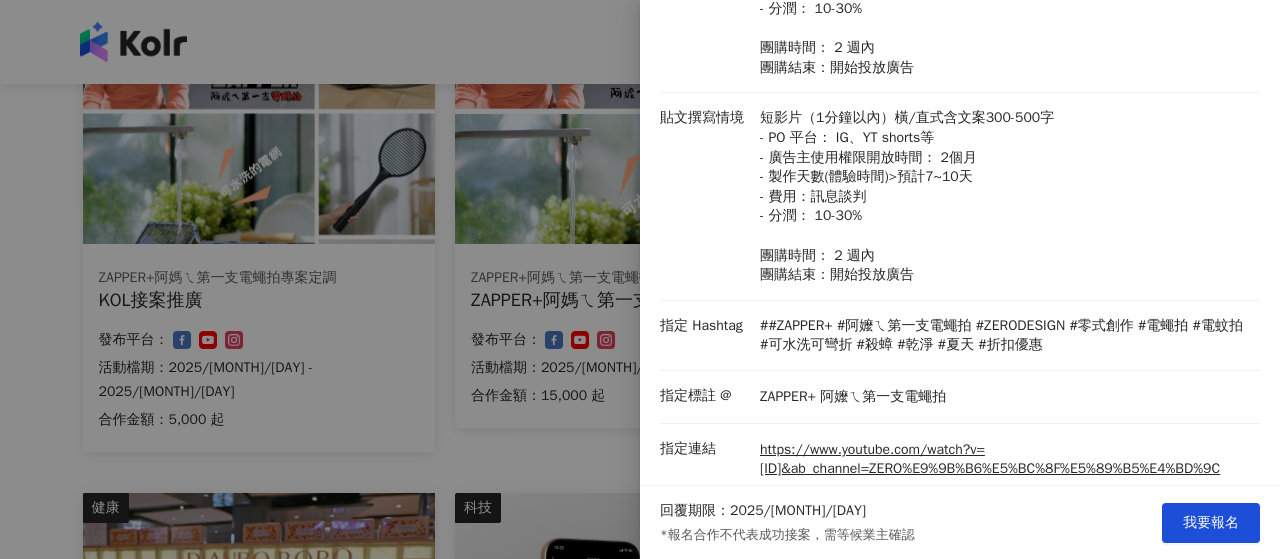 click at bounding box center [640, 279] 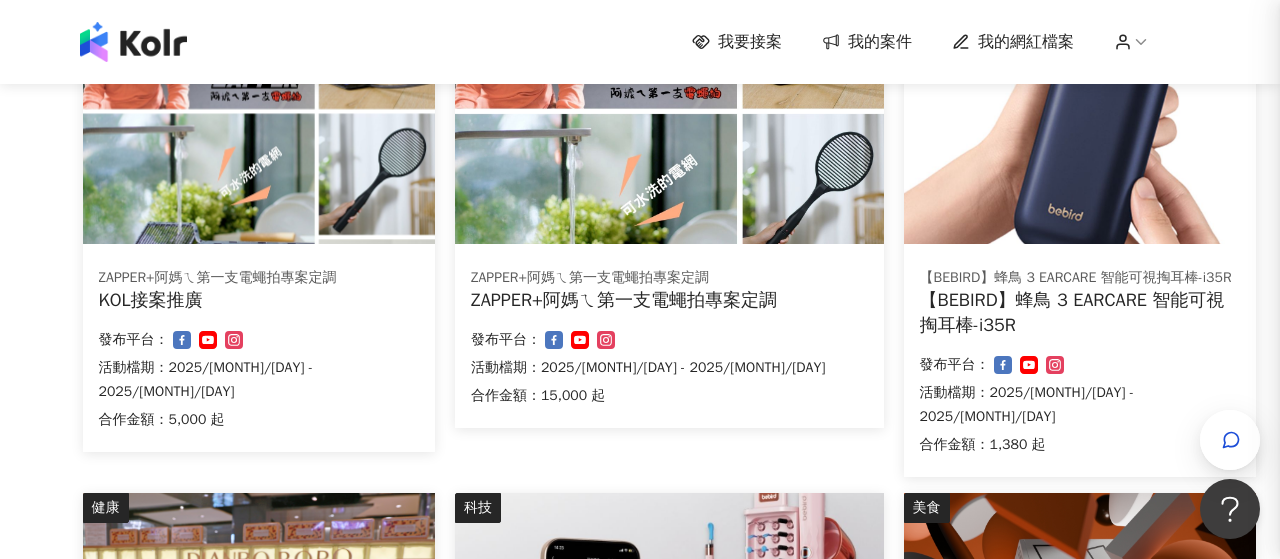 scroll, scrollTop: 0, scrollLeft: 0, axis: both 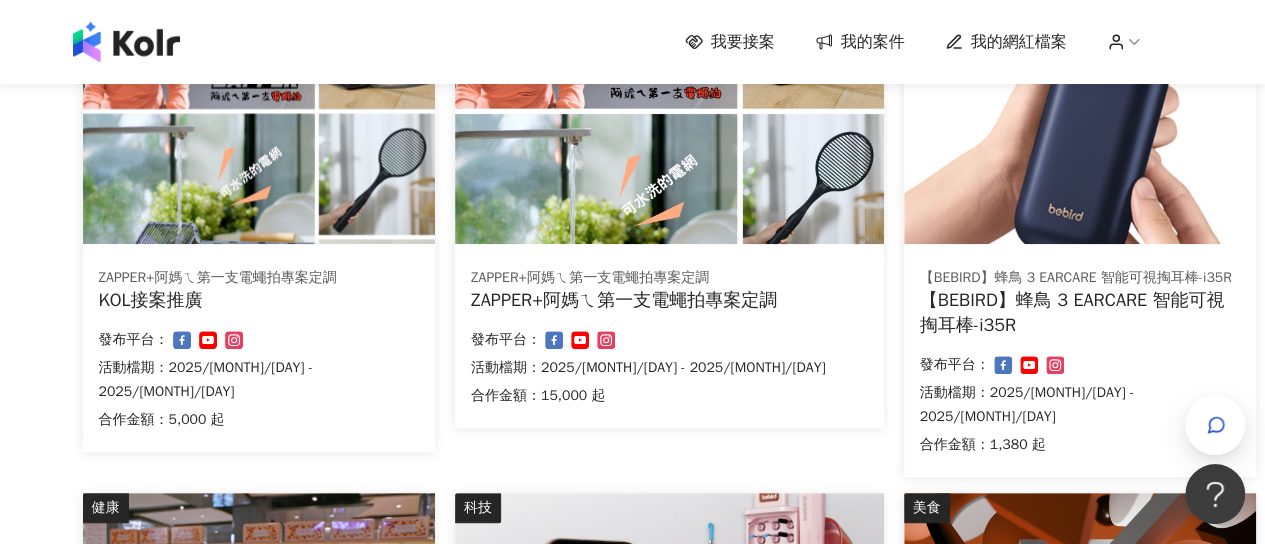 click on "ZAPPER+阿媽ㄟ第一支電蠅拍專案定調 KOL接案推廣 合作金額： 5,000 起 發布平台： 活動檔期：2025/[MONTH]/[DAY] - 2025/[MONTH]/[DAY]" at bounding box center (259, 352) 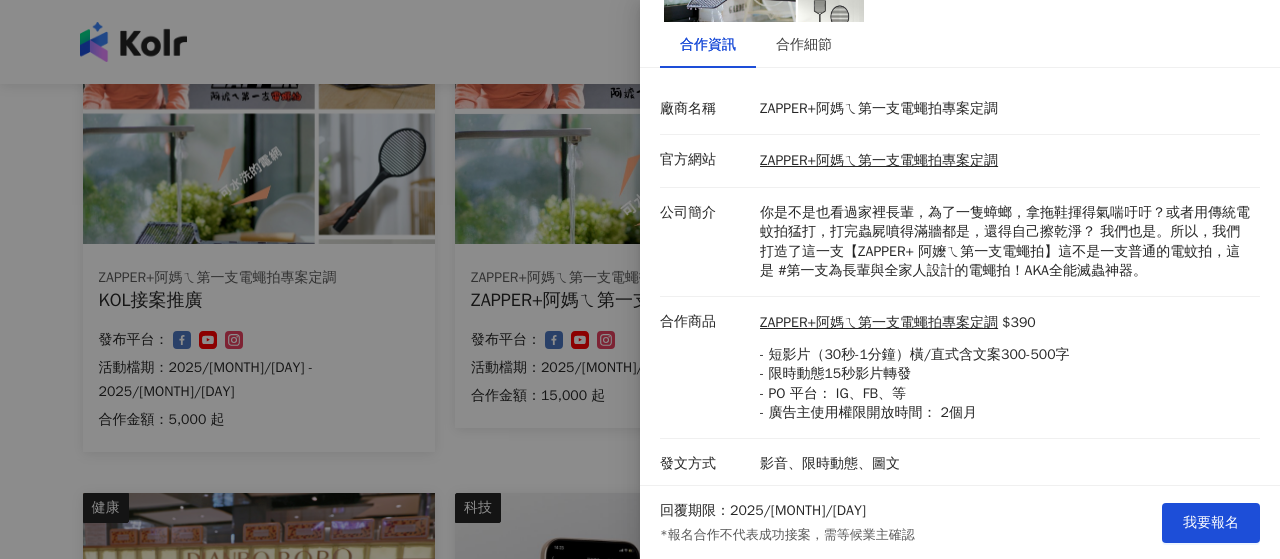 scroll, scrollTop: 202, scrollLeft: 0, axis: vertical 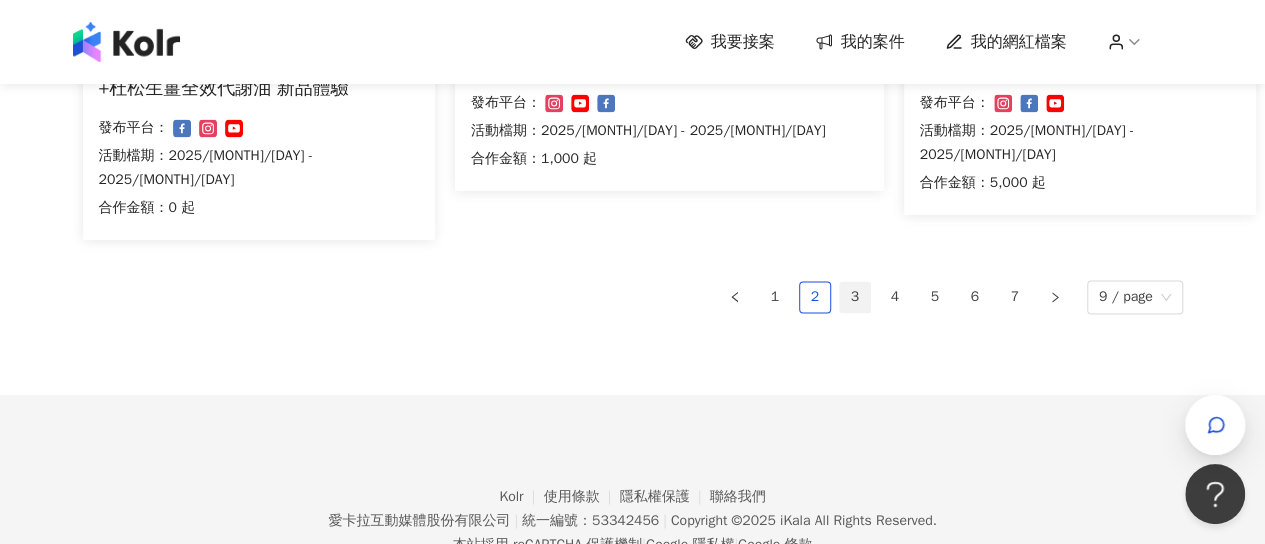 click on "3" at bounding box center [855, 297] 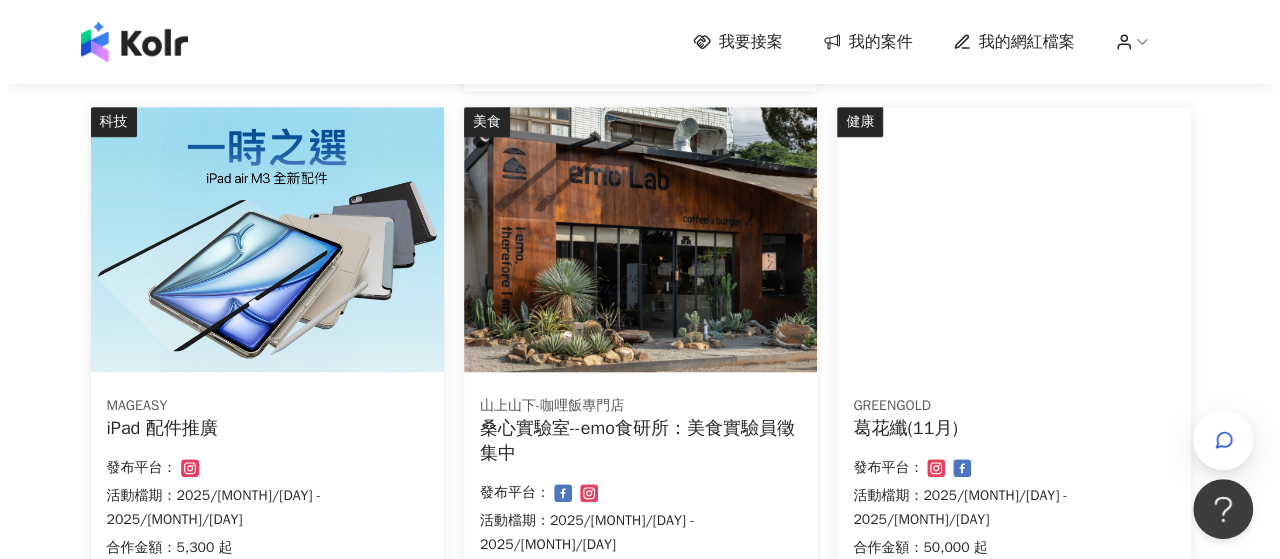 scroll, scrollTop: 751, scrollLeft: 0, axis: vertical 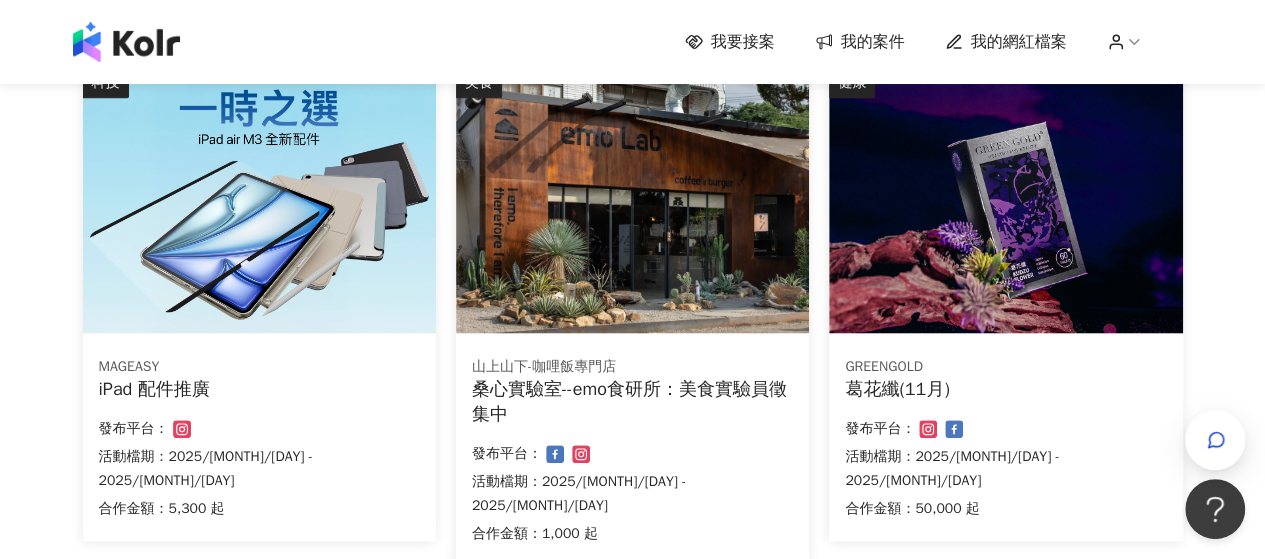 click on "發布平台：" at bounding box center (259, 429) 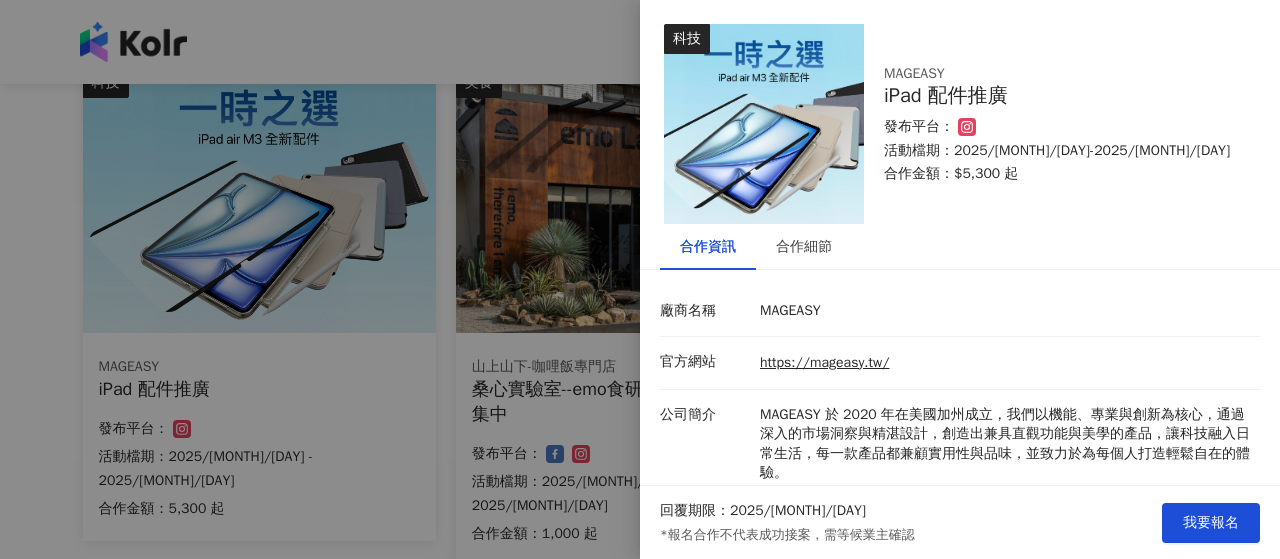 scroll, scrollTop: 164, scrollLeft: 0, axis: vertical 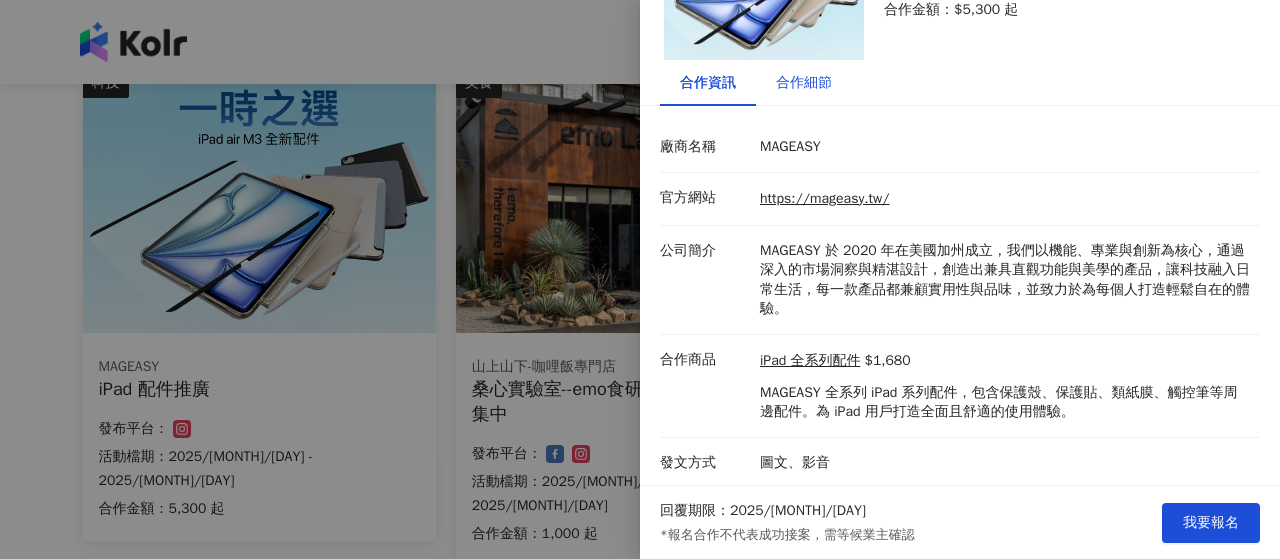 click on "合作細節" at bounding box center (804, 83) 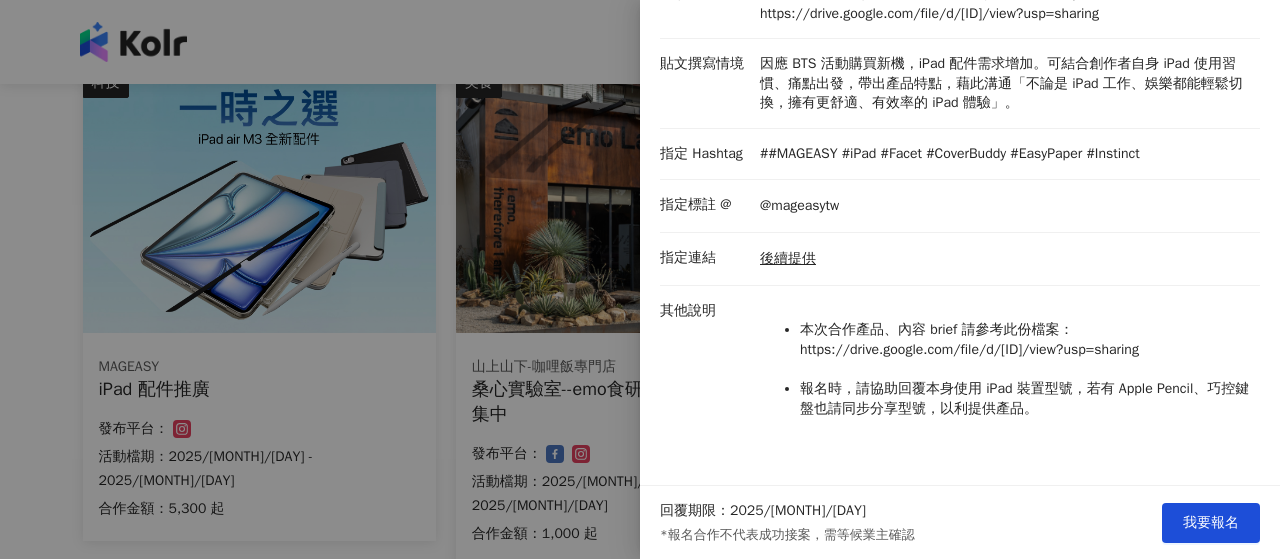scroll, scrollTop: 370, scrollLeft: 0, axis: vertical 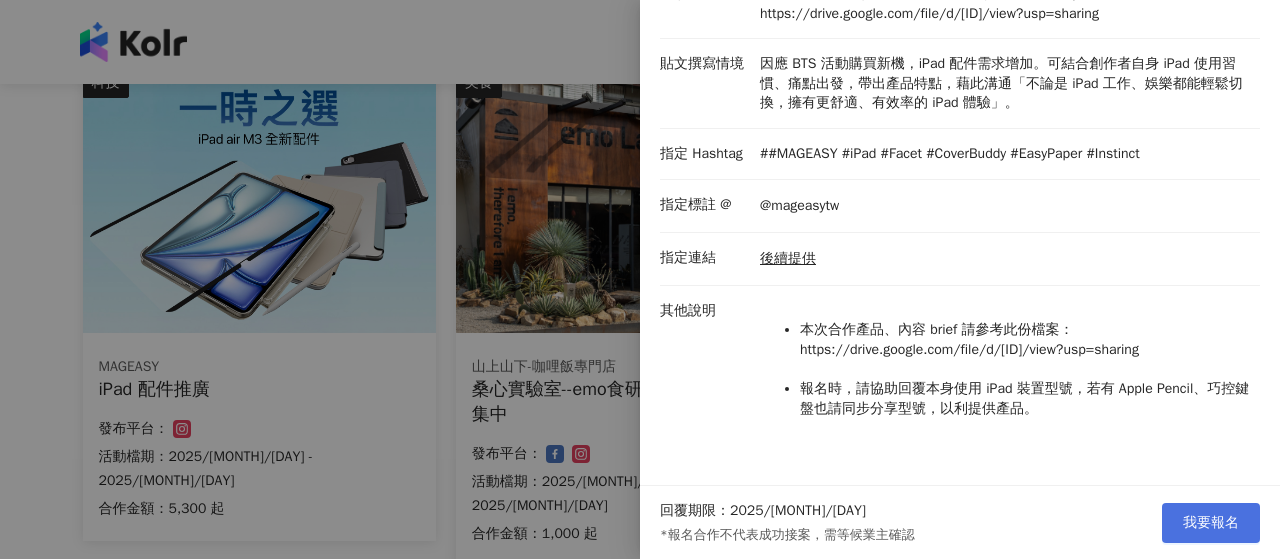 click on "我要報名" at bounding box center (1211, 523) 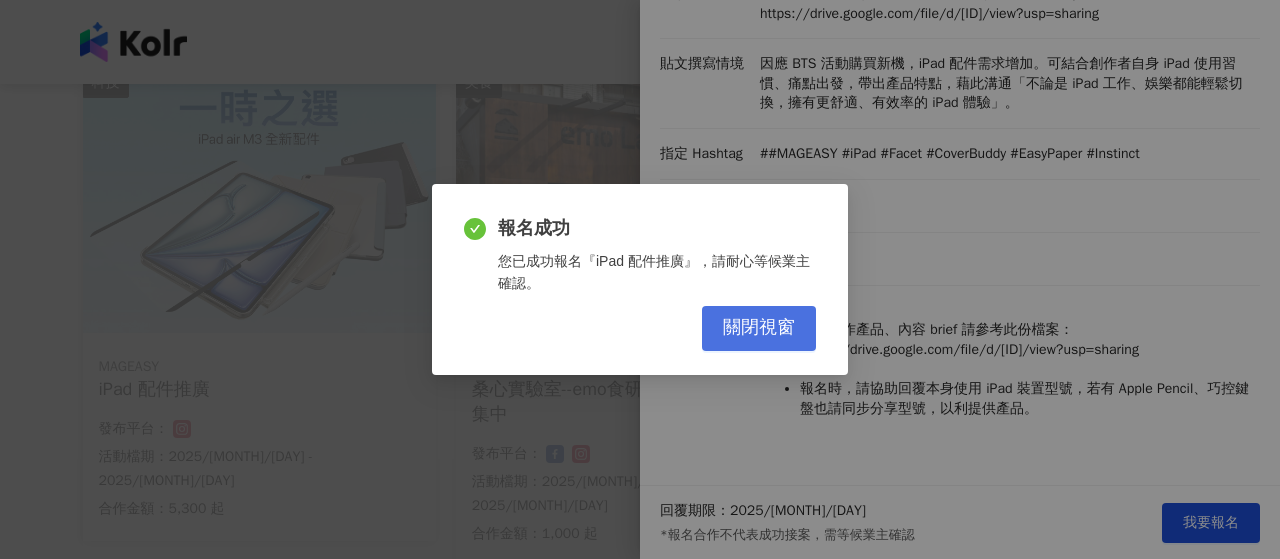 click on "關閉視窗" at bounding box center (759, 328) 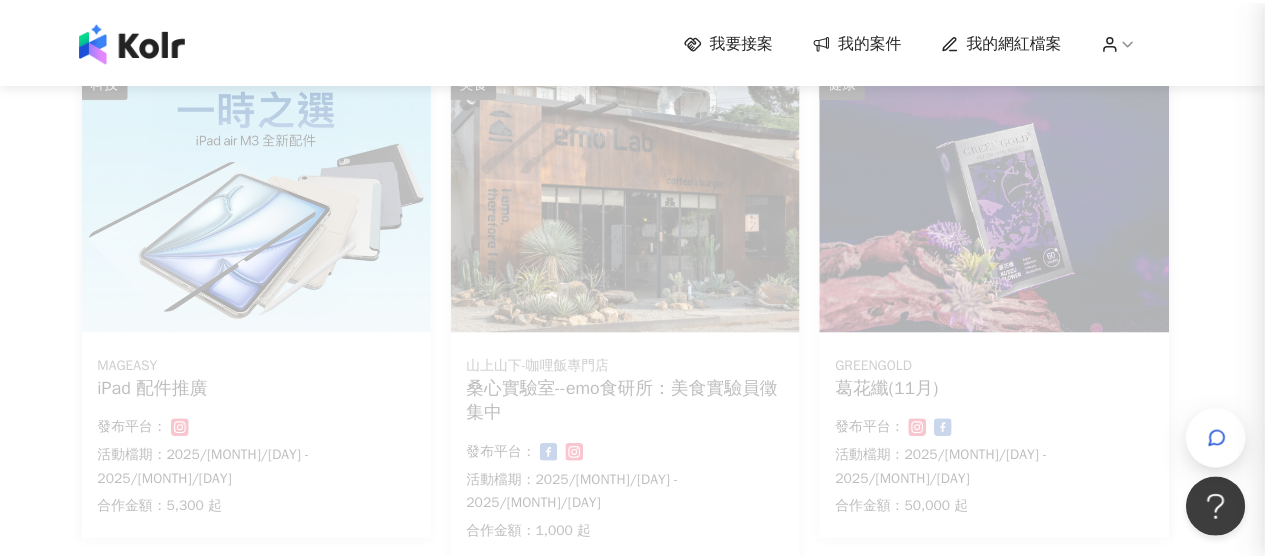 scroll, scrollTop: 0, scrollLeft: 0, axis: both 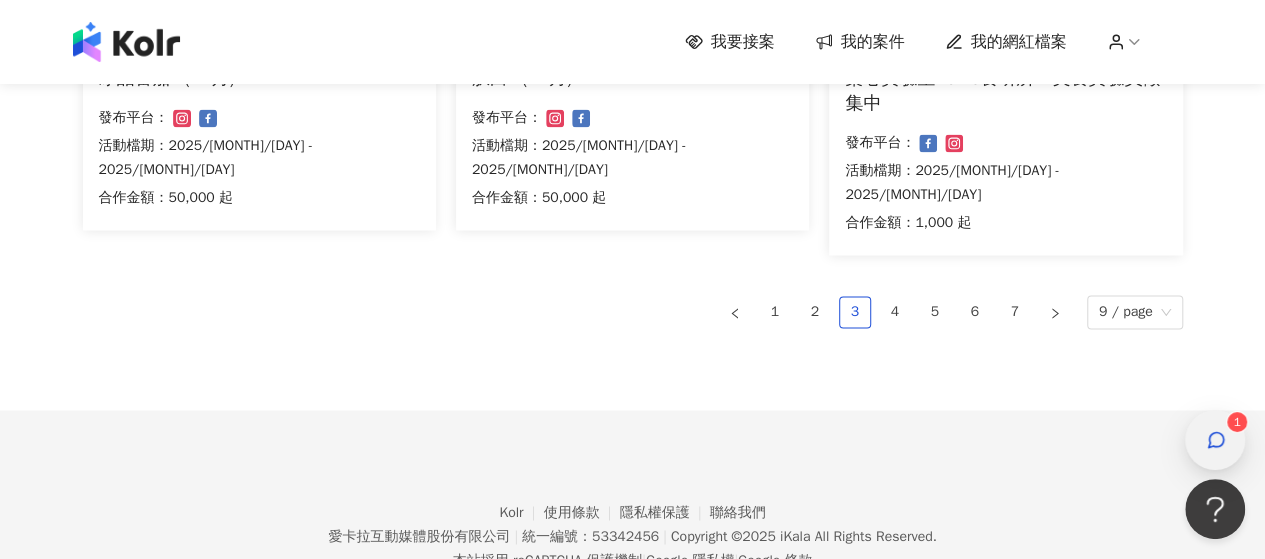click at bounding box center [1215, 440] 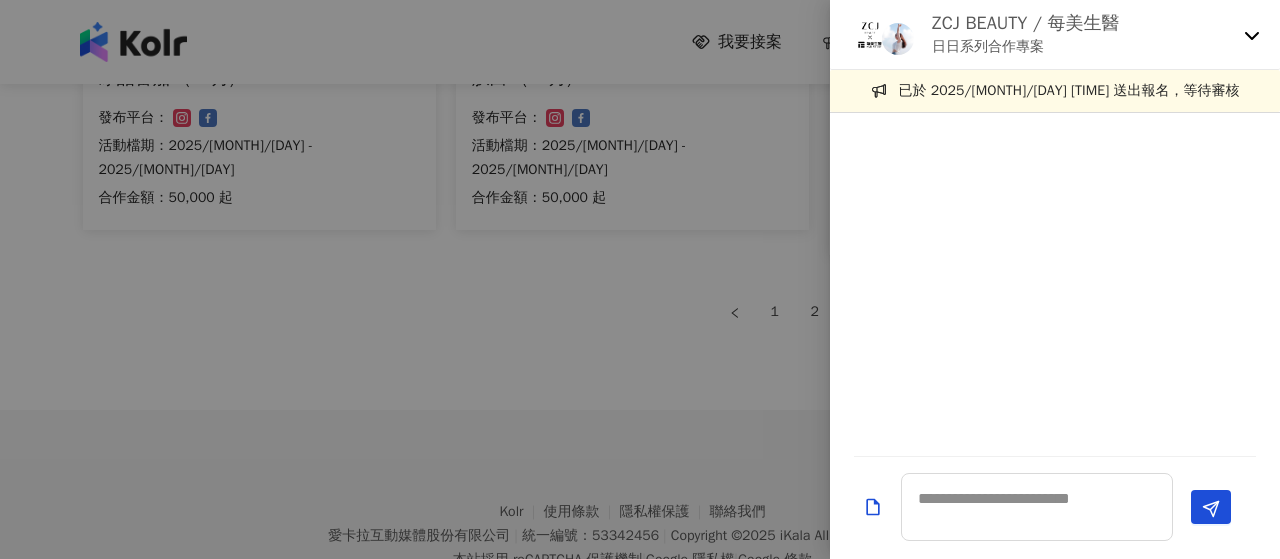 click on "ZCJ BEAUTY / 每美生醫 日日系列合作專案" at bounding box center (1055, 35) 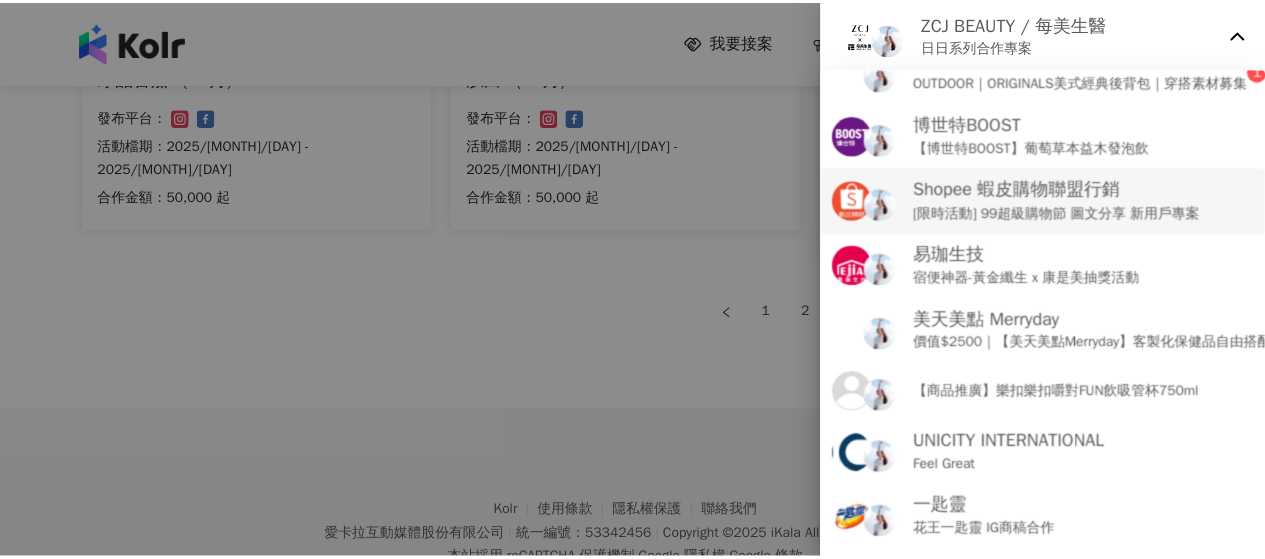 scroll, scrollTop: 0, scrollLeft: 0, axis: both 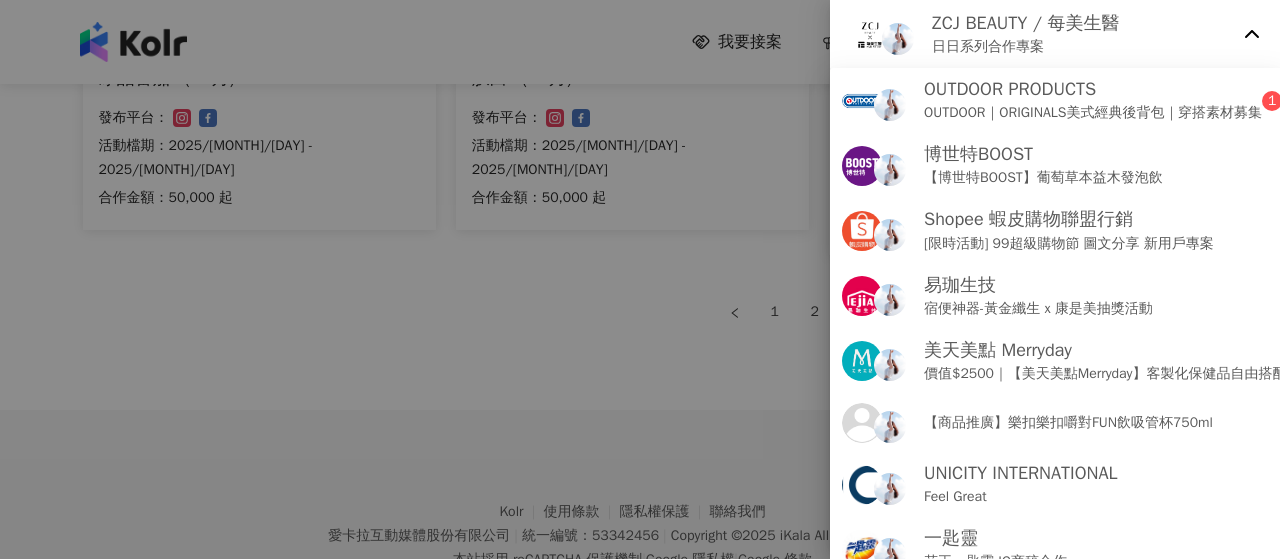 click on "ZCJ BEAUTY / 每美生醫 日日系列合作專案" at bounding box center [1055, 35] 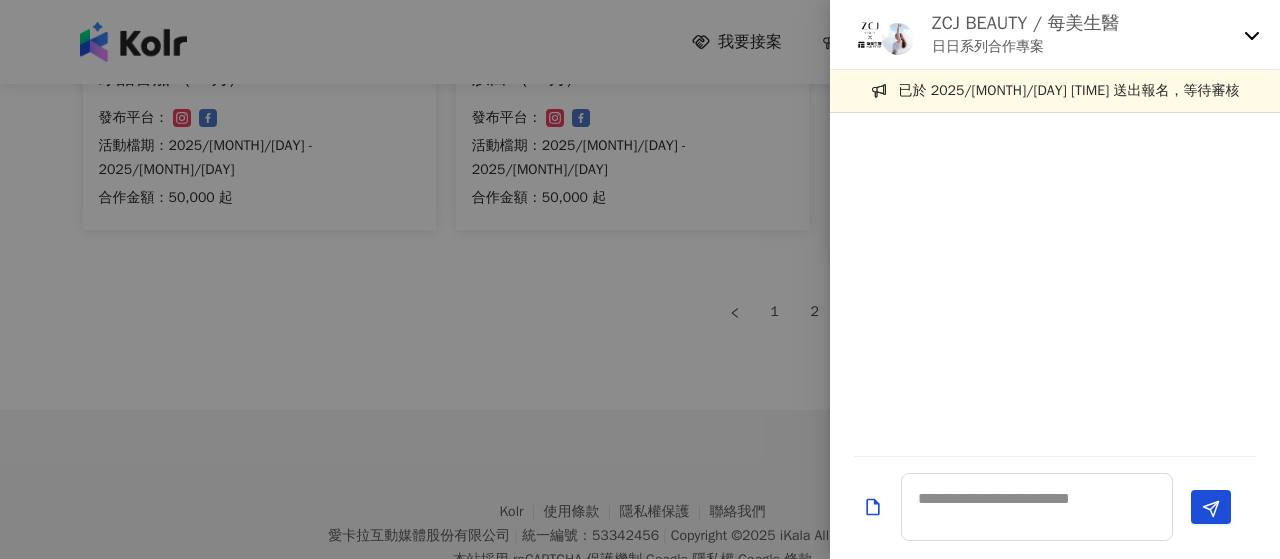 click on "ZCJ BEAUTY / 每美生醫 日日系列合作專案" at bounding box center (1055, 35) 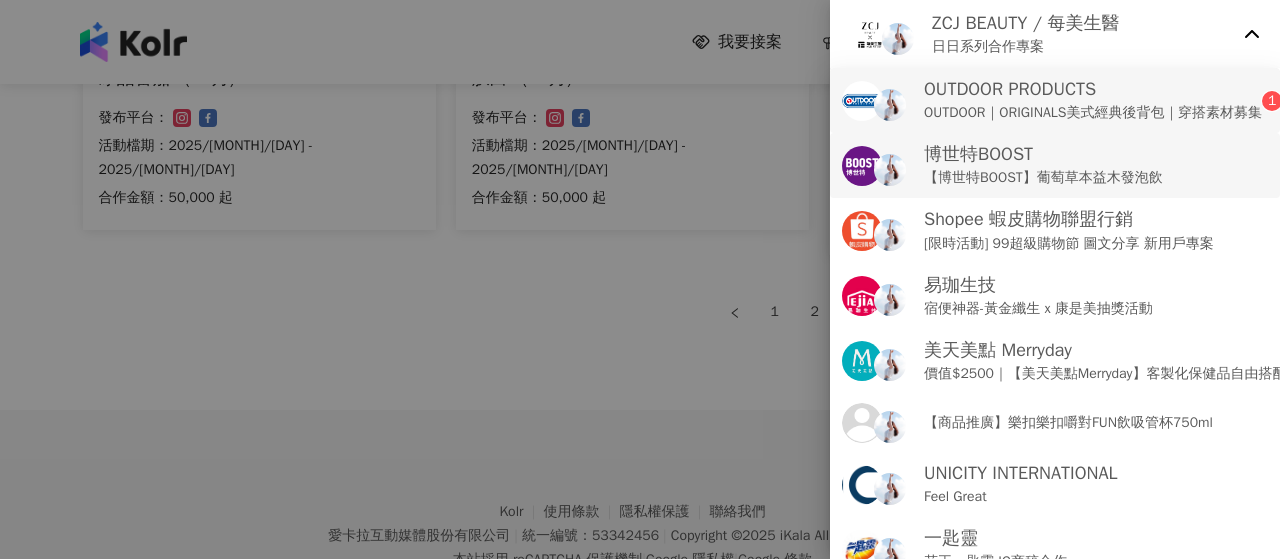 click on "OUTDOOR PRODUCTS OUTDOOR｜ORIGINALS美式經典後背包｜穿搭素材募集 1" at bounding box center (1055, 100) 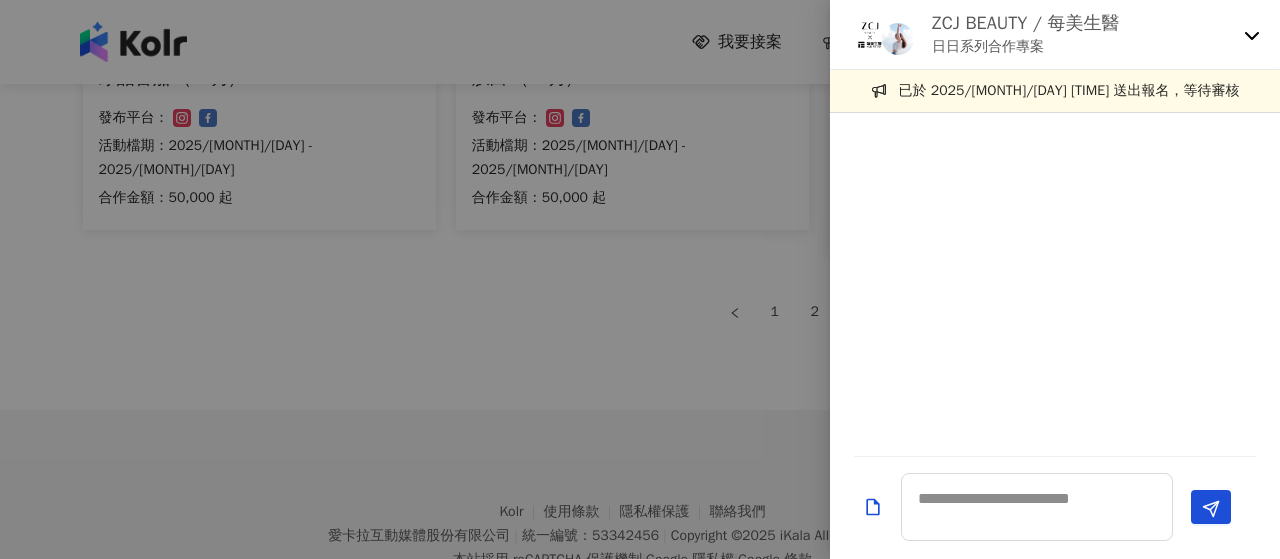 click on "ZCJ BEAUTY / 每美生醫 日日系列合作專案" at bounding box center (1055, 35) 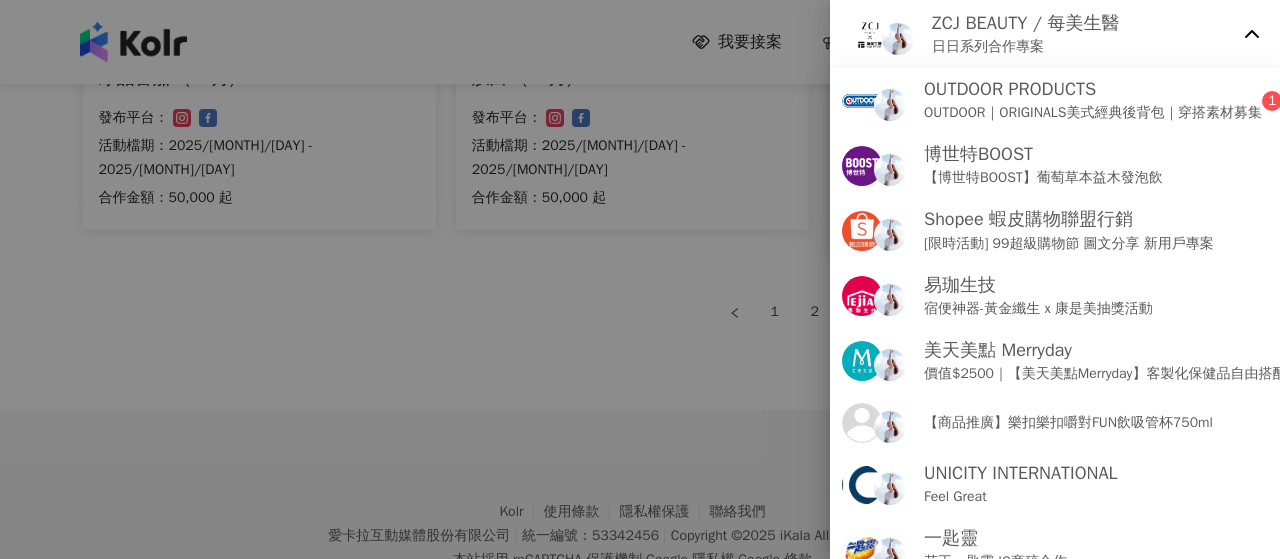 click at bounding box center [640, 279] 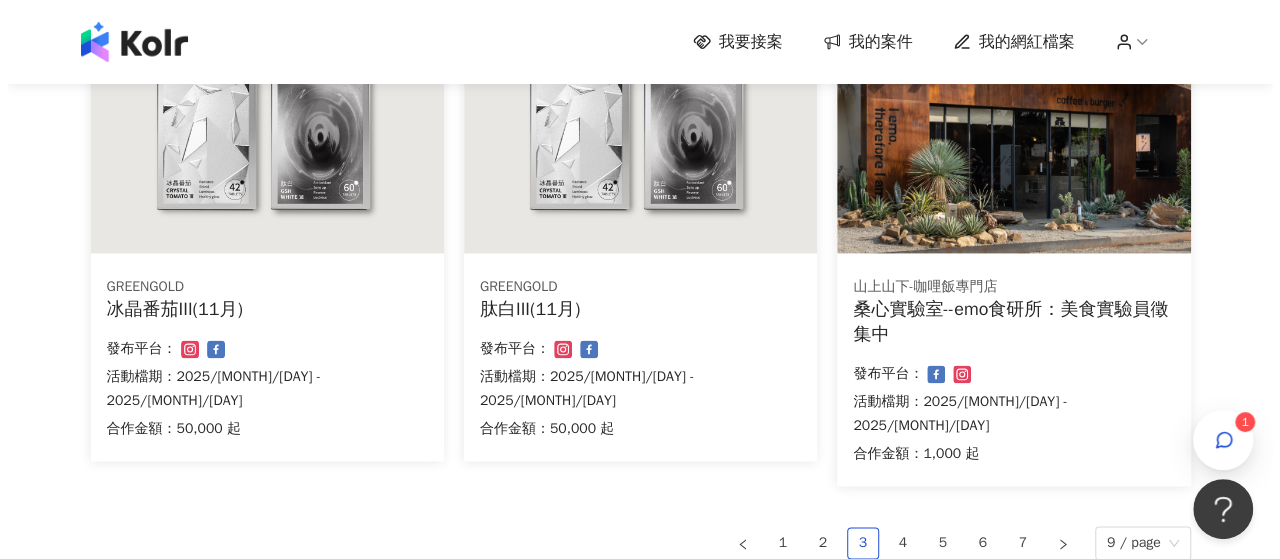 scroll, scrollTop: 1376, scrollLeft: 0, axis: vertical 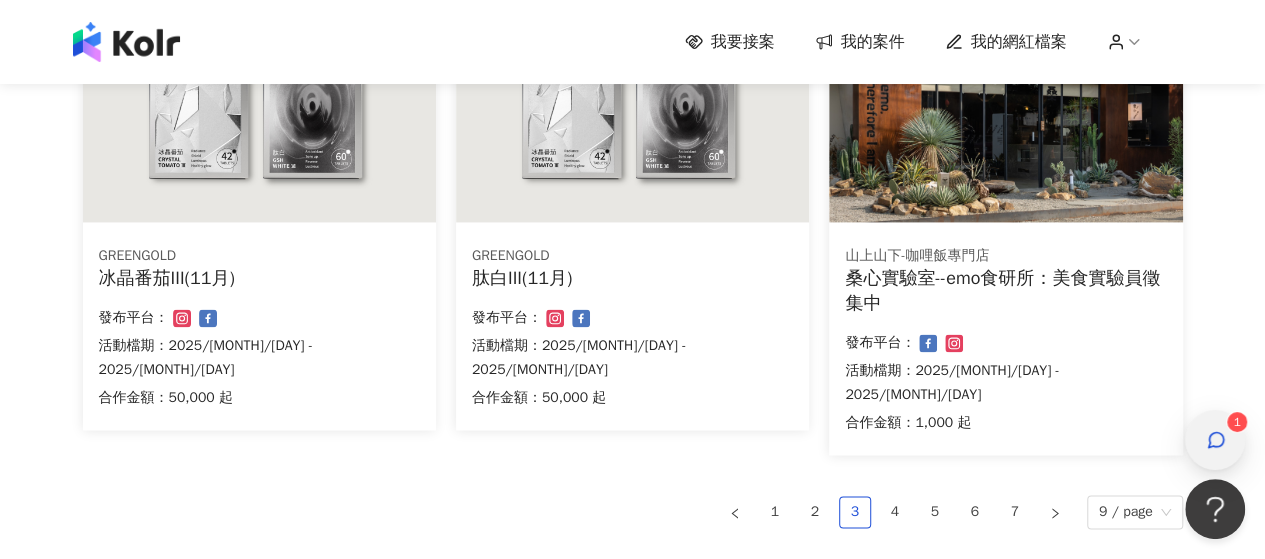click at bounding box center [1215, 440] 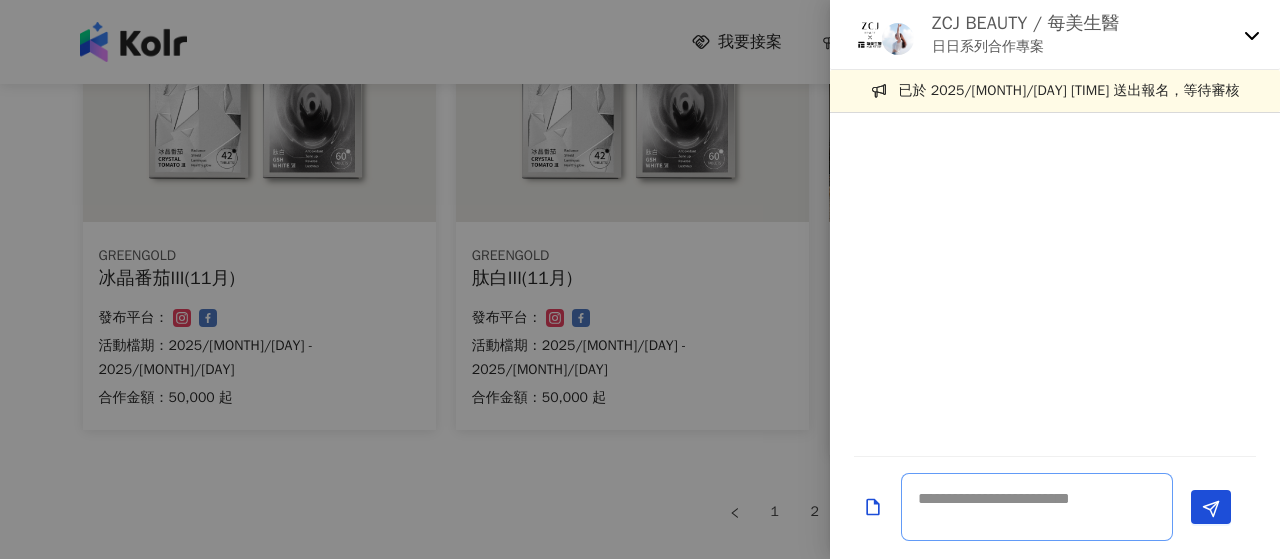 click at bounding box center [1037, 507] 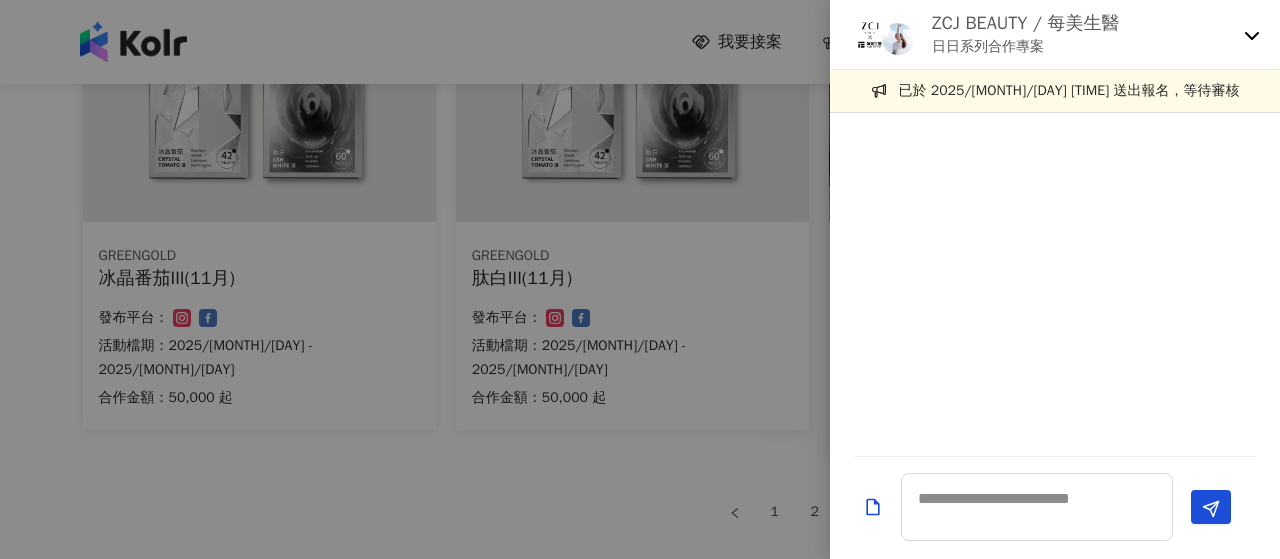 click on "ZCJ BEAUTY / 每美生醫 日日系列合作專案" at bounding box center [1055, 35] 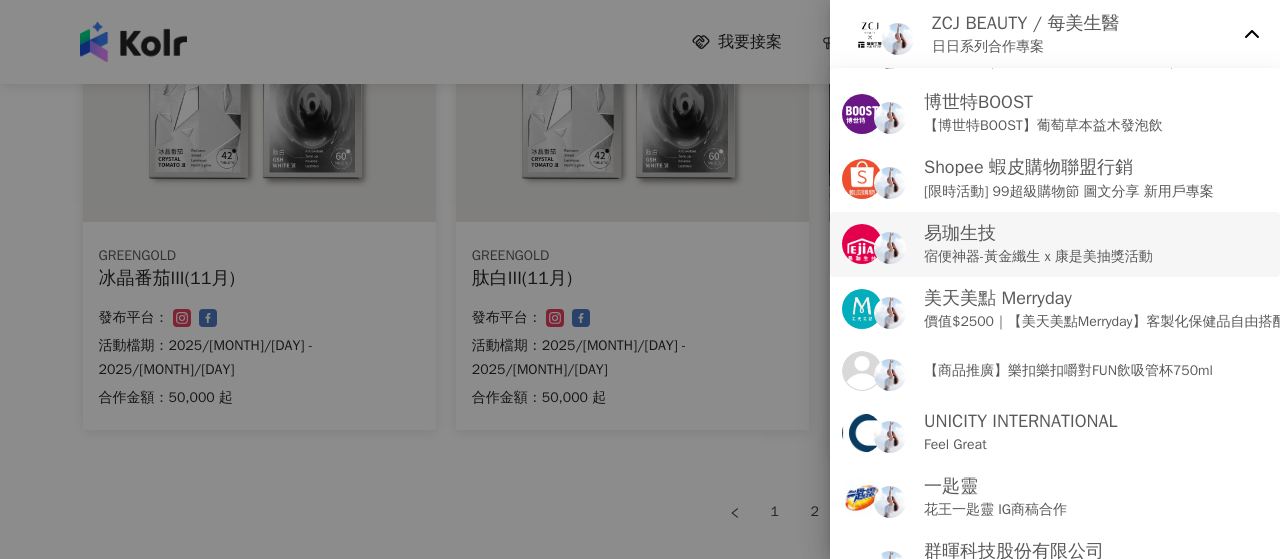 scroll, scrollTop: 144, scrollLeft: 0, axis: vertical 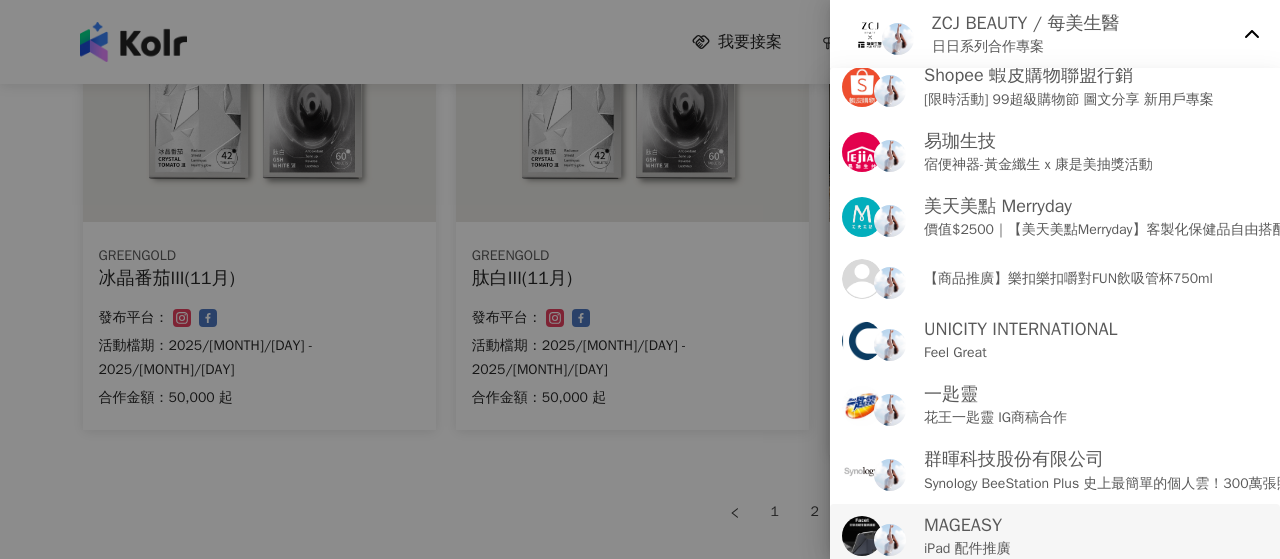 click on "MAGEASY iPad 配件推廣" at bounding box center [1055, 536] 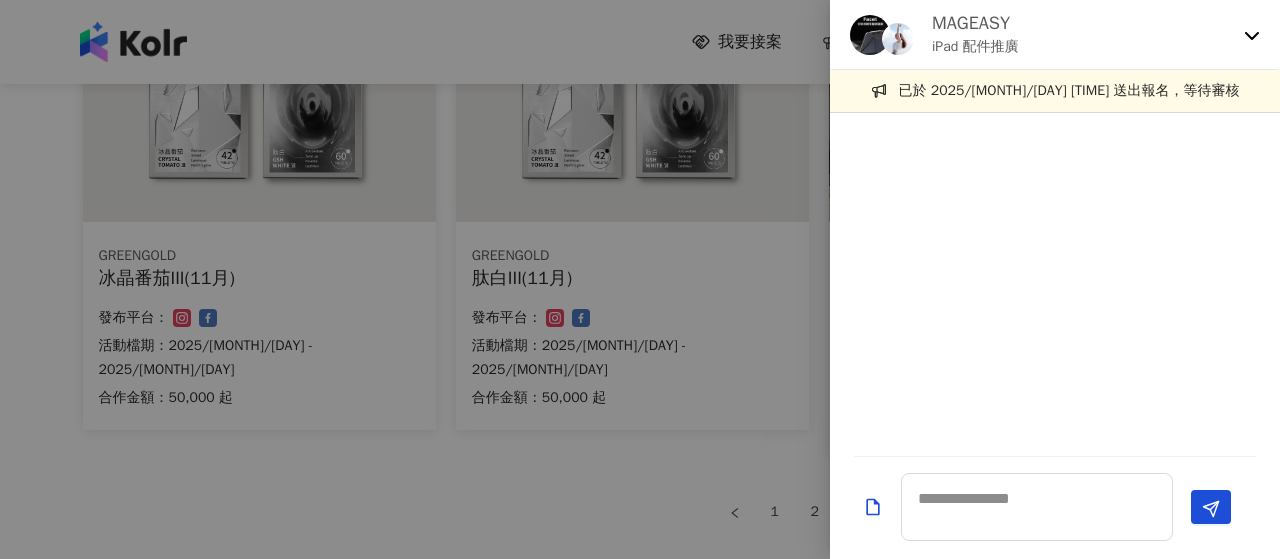 click on "MAGEASY iPad 配件推廣" at bounding box center (1055, 35) 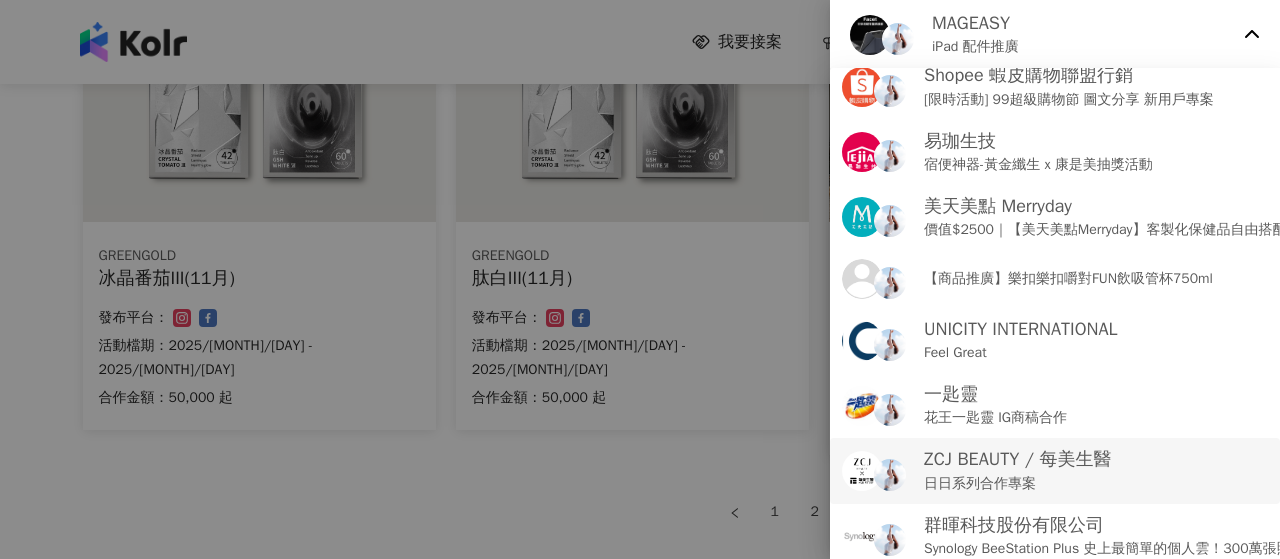 click on "ZCJ BEAUTY / 每美生醫" at bounding box center (1017, 459) 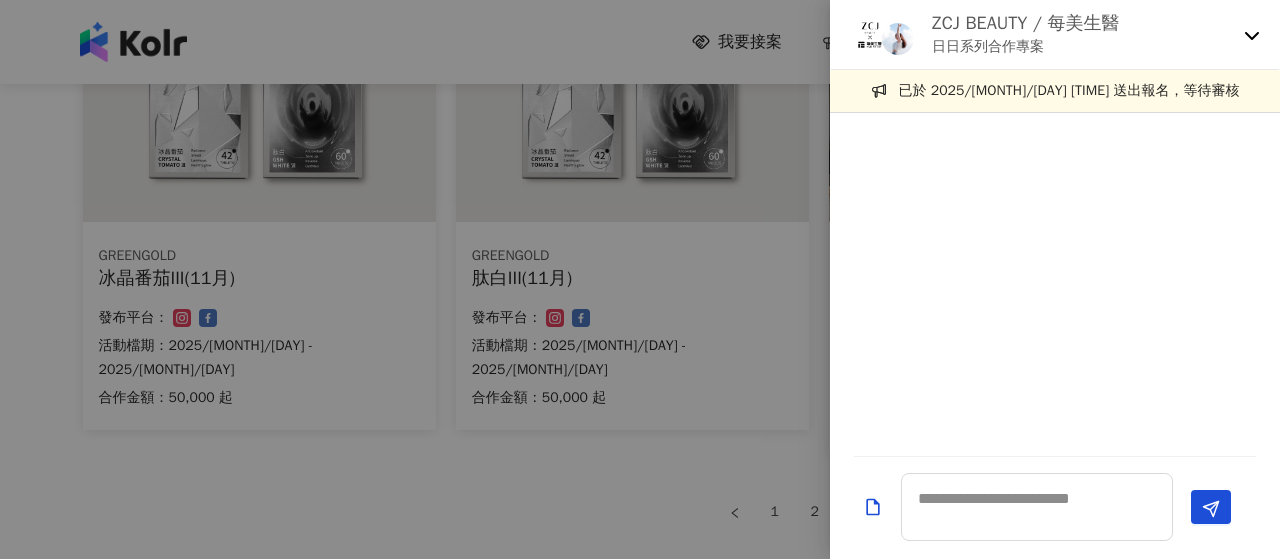 click on "ZCJ BEAUTY / 每美生醫 日日系列合作專案" at bounding box center [1055, 35] 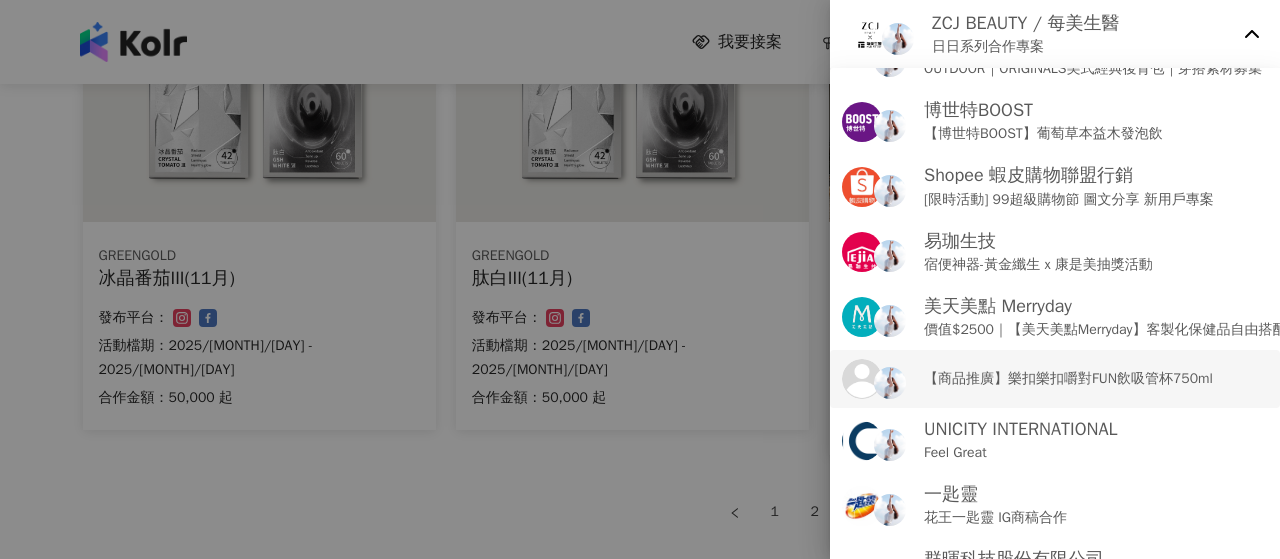scroll, scrollTop: 0, scrollLeft: 0, axis: both 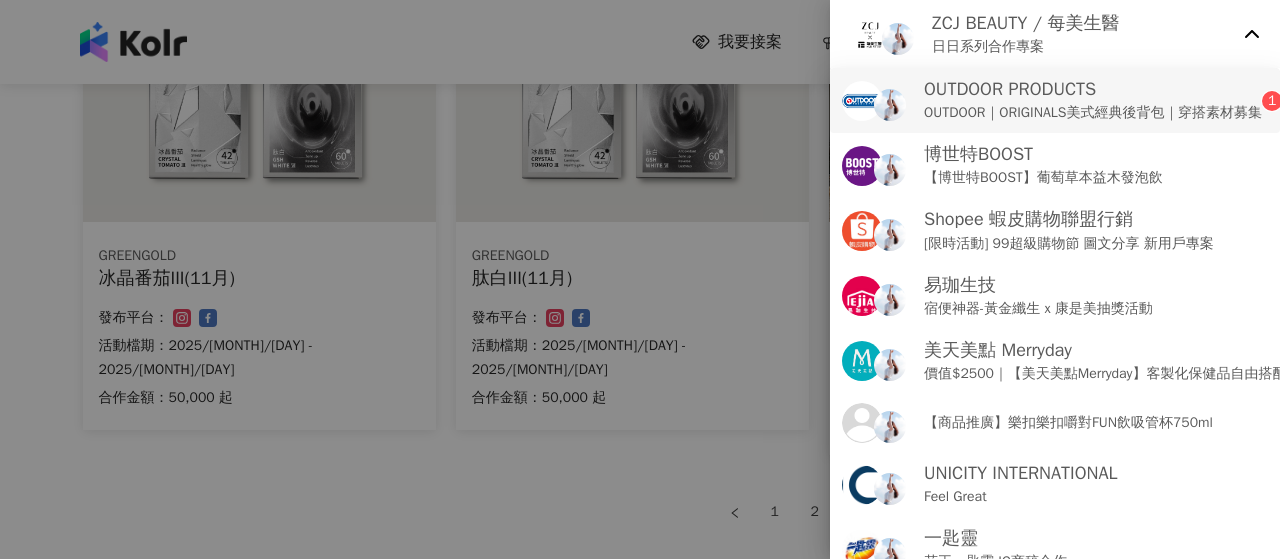 click on "OUTDOOR PRODUCTS" at bounding box center (1093, 89) 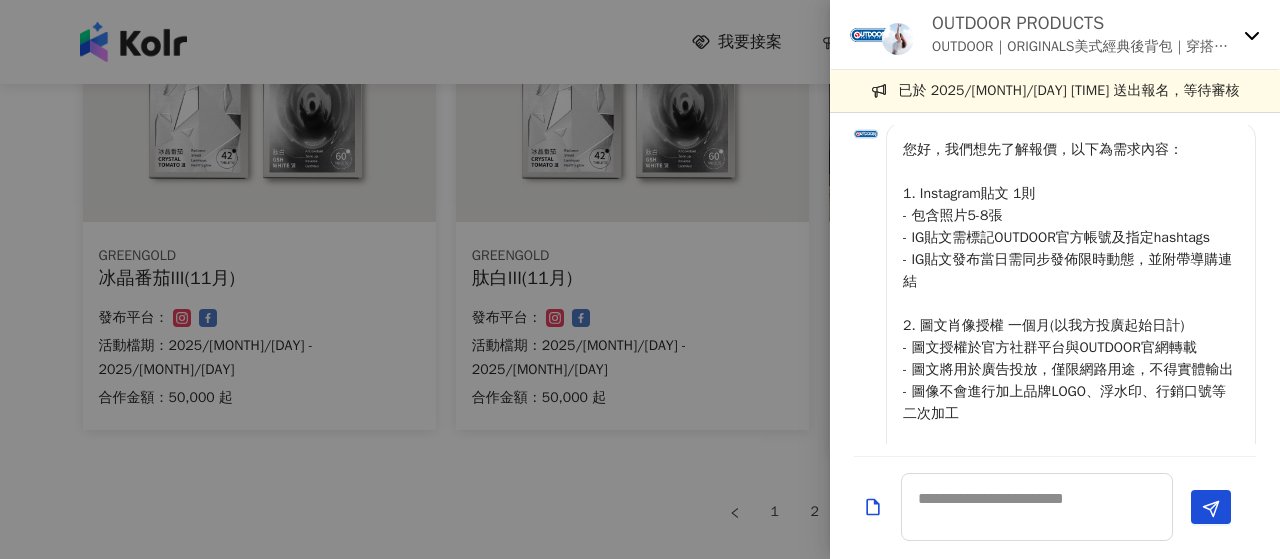 scroll, scrollTop: 0, scrollLeft: 0, axis: both 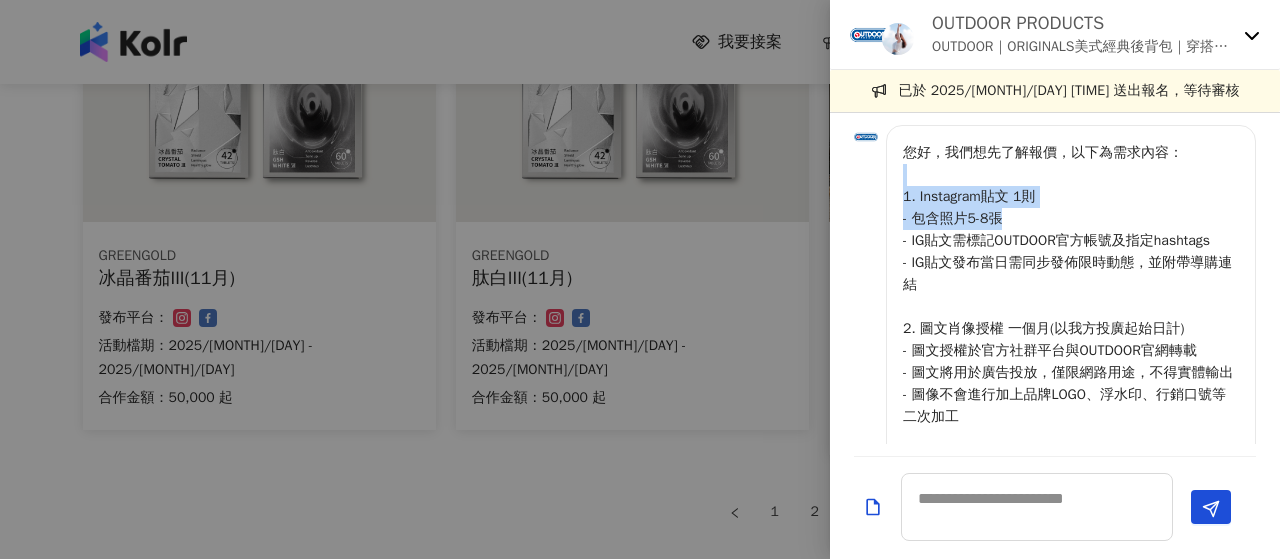drag, startPoint x: 1000, startPoint y: 167, endPoint x: 1011, endPoint y: 225, distance: 59.03389 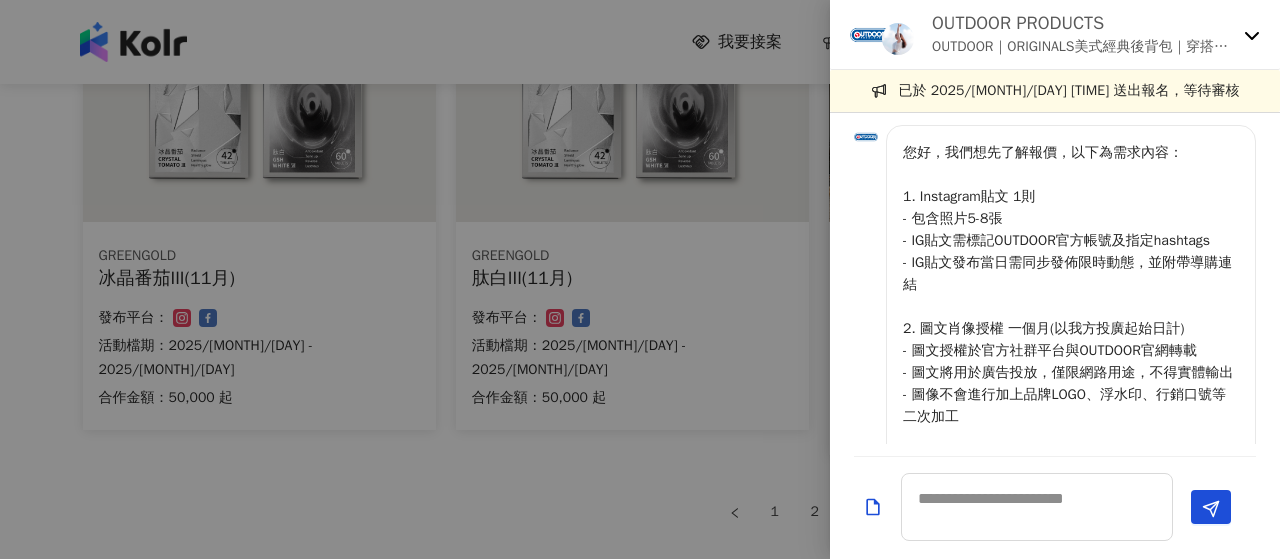 click on "您好，我們想先了解報價，以下為需求內容：
1. Instagram貼文 1則
- 包含照片5-8張
- IG貼文需標記OUTDOOR官方帳號及指定hashtags
- IG貼文發布當日需同步發佈限時動態，並附帶導購連結
2. 圖文肖像授權 一個月(以我方投廣起始日計)
- 圖文授權於官方社群平台與OUTDOOR官網轉載
- 圖文將用於廣告投放，僅限網路用途，不得實體輸出
- 圖像不會進行加上品牌LOGO、浮水印、行銷口號等二次加工
期待您的回覆，謝謝☺" at bounding box center [1071, 307] 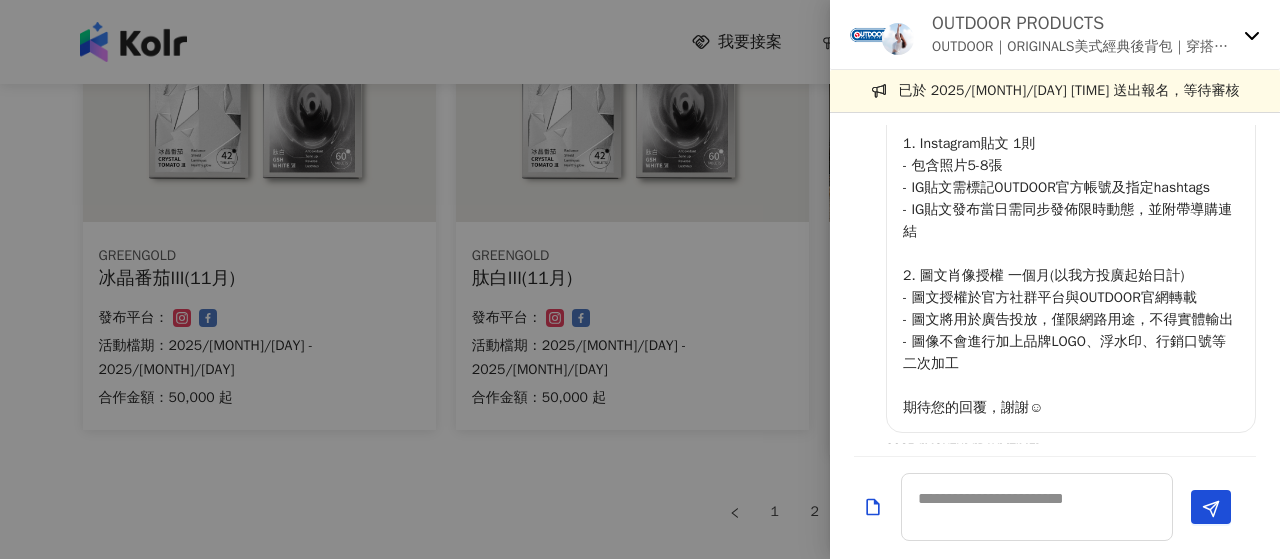 scroll, scrollTop: 120, scrollLeft: 0, axis: vertical 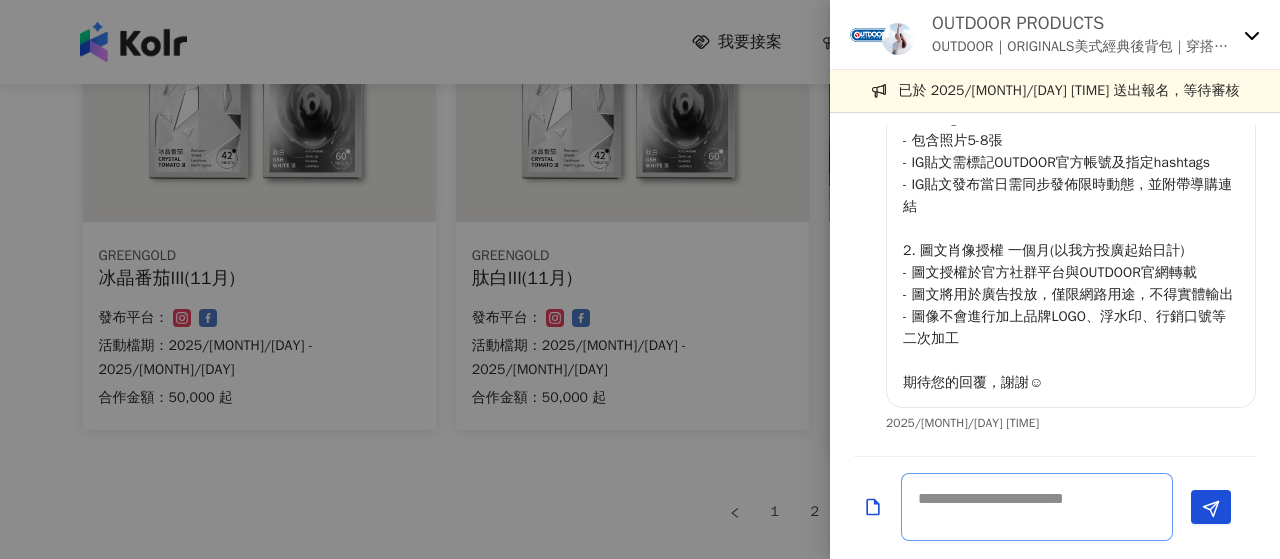 click at bounding box center (1037, 507) 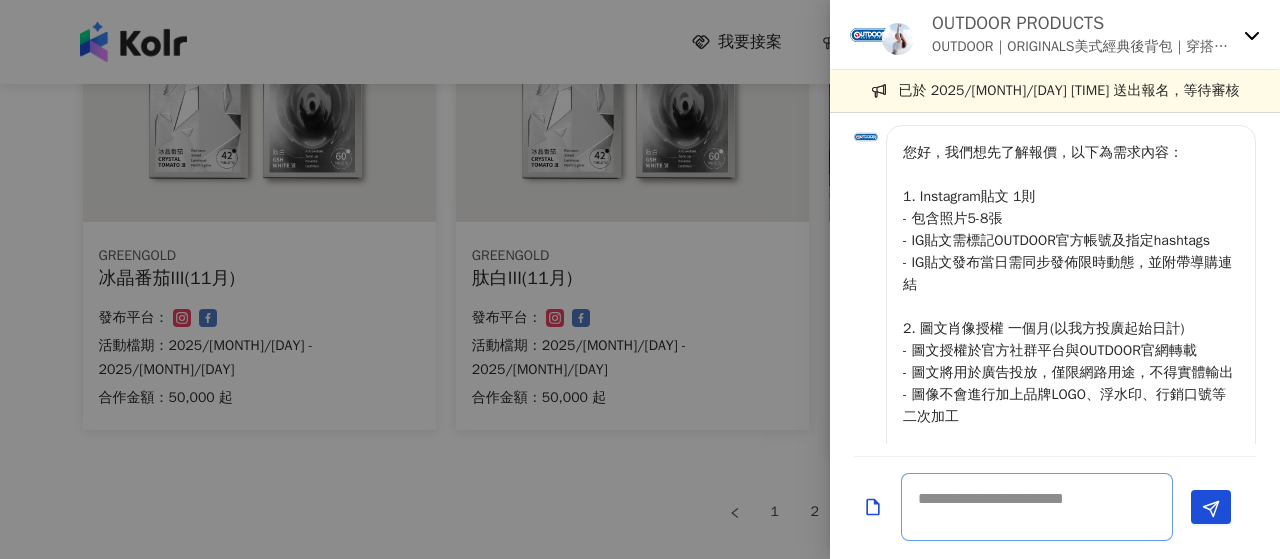 scroll, scrollTop: 0, scrollLeft: 0, axis: both 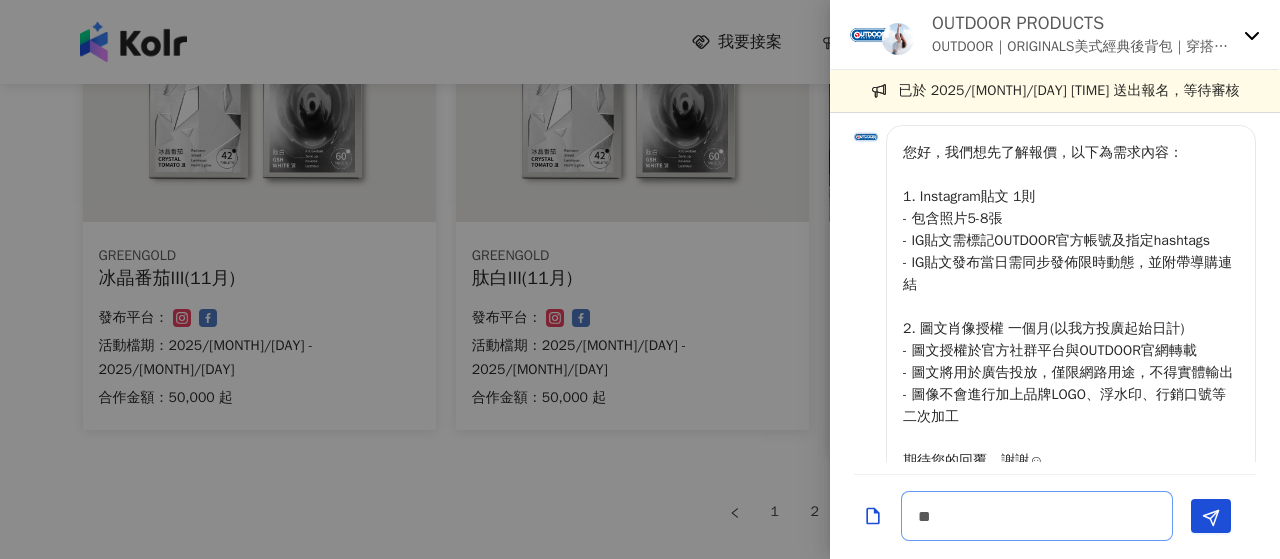 type on "*" 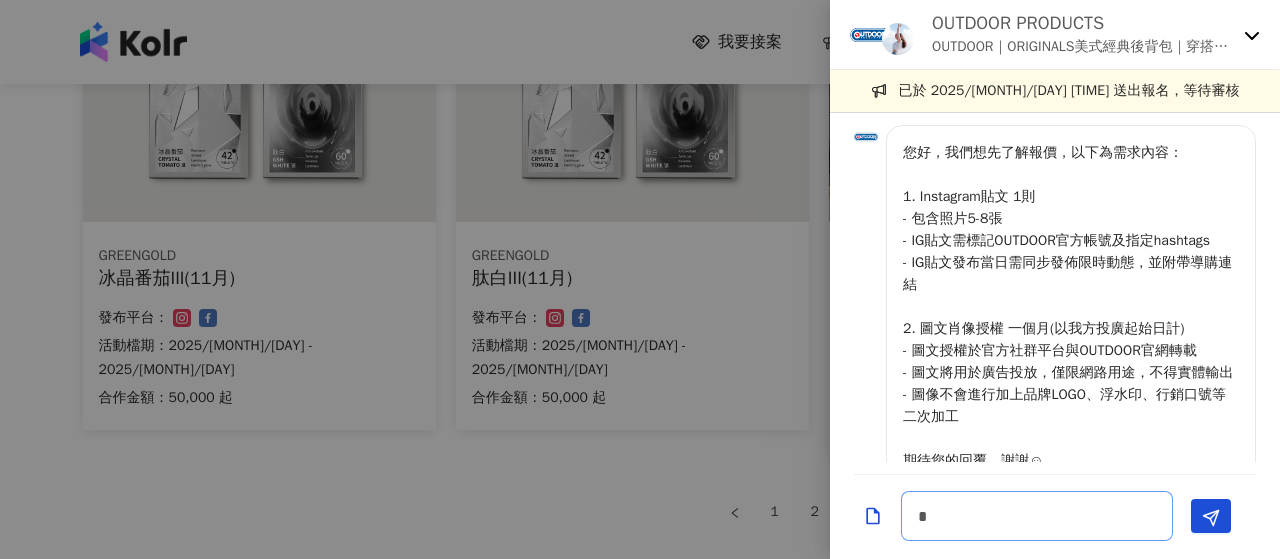 type on "**" 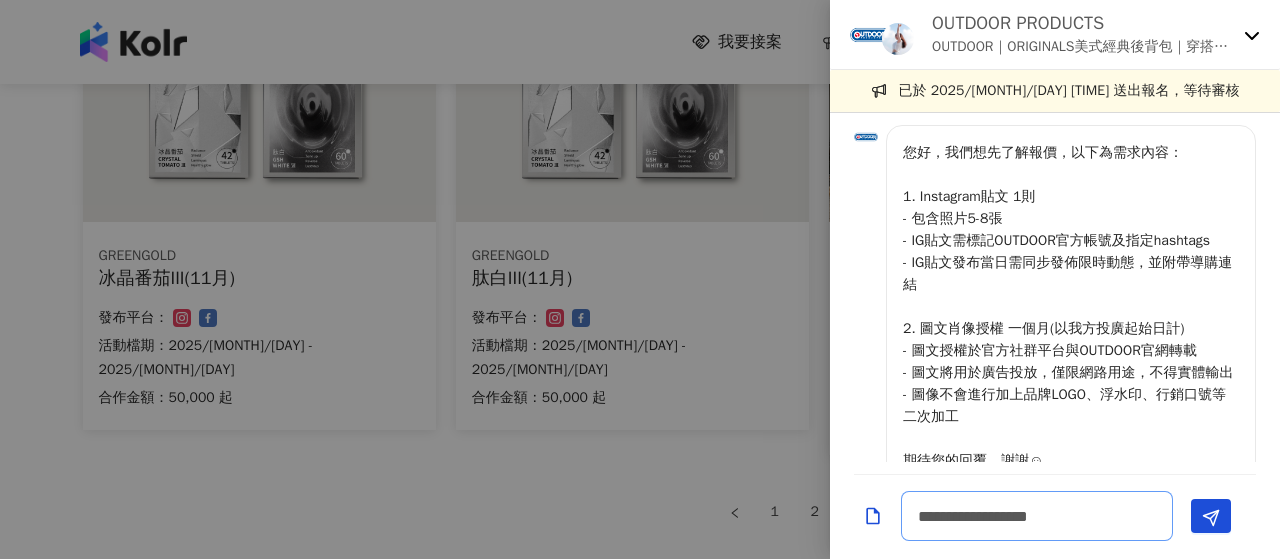 scroll, scrollTop: 1, scrollLeft: 0, axis: vertical 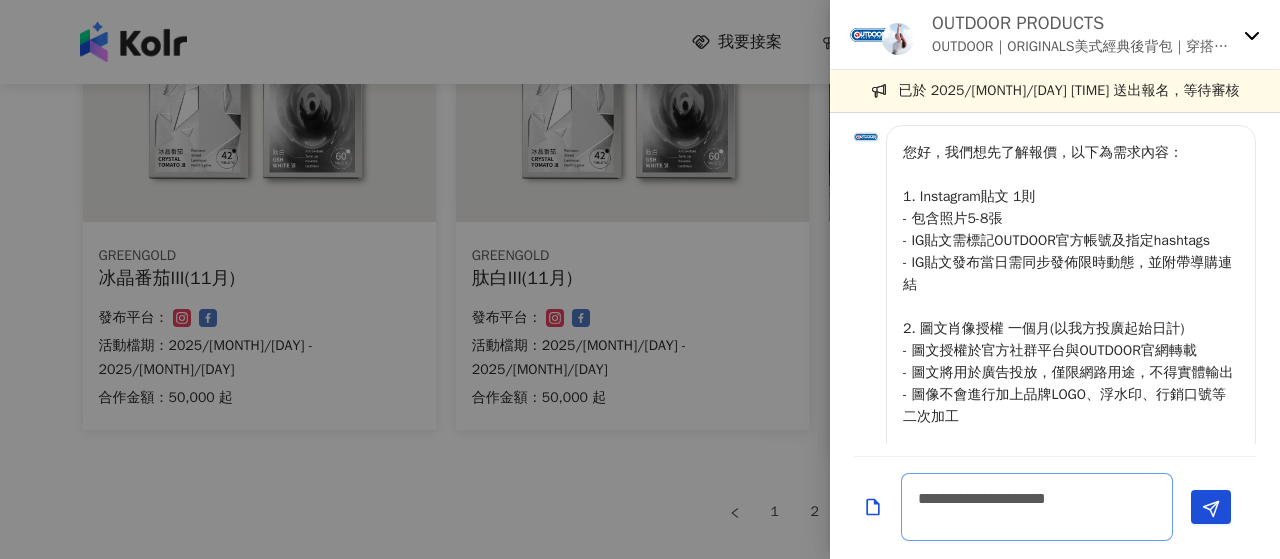 type on "**********" 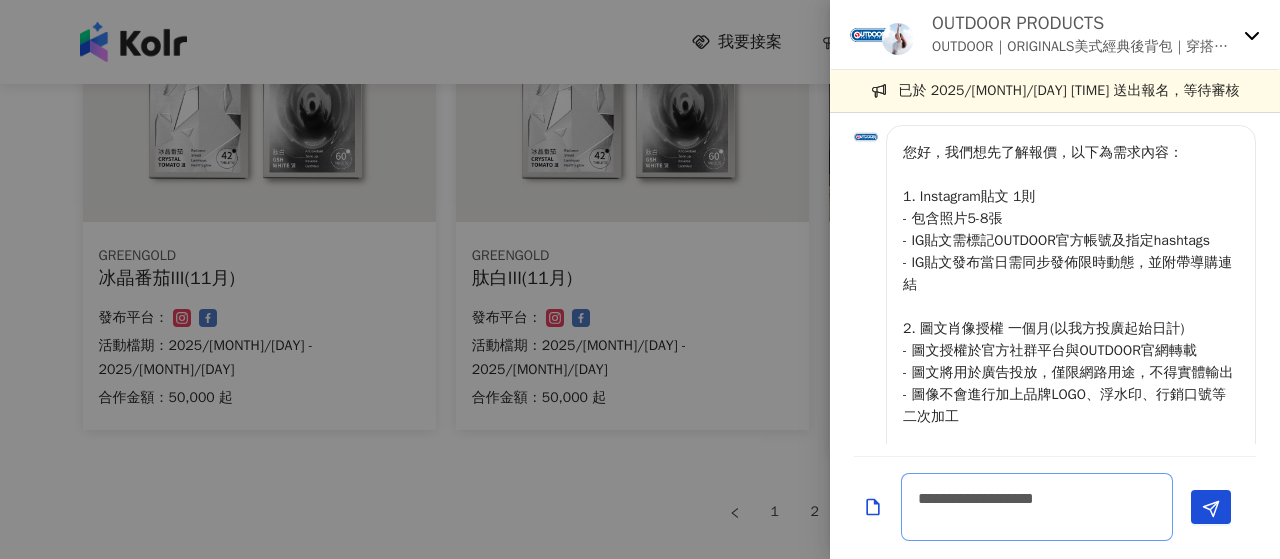 type 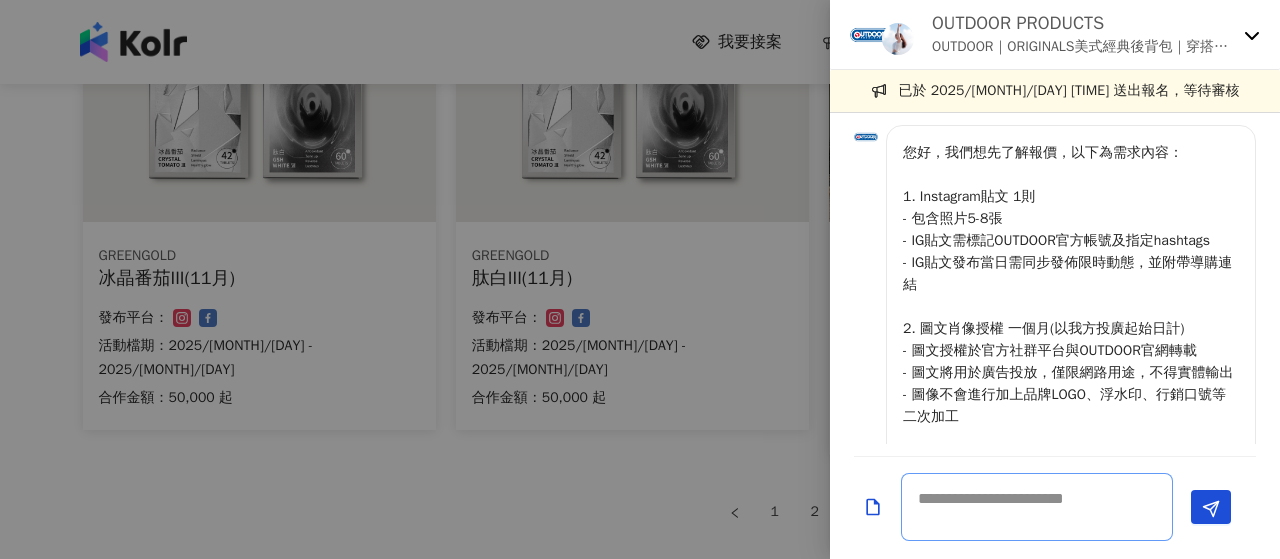 scroll, scrollTop: 0, scrollLeft: 0, axis: both 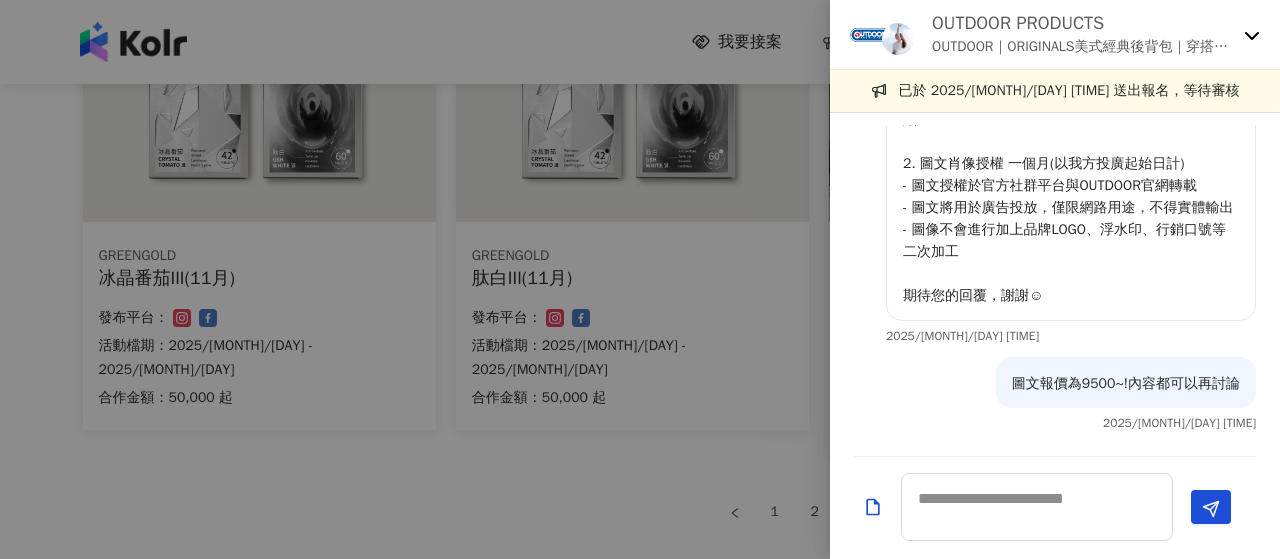 click 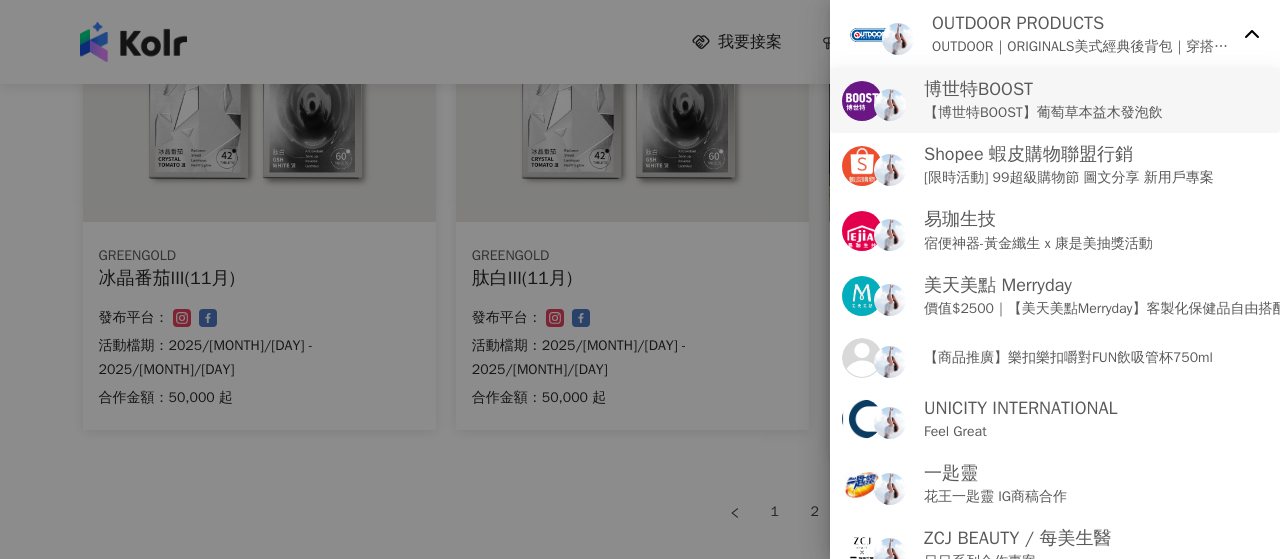 click on "博世特BOOST 【博世特BOOST】葡萄草本益木發泡飲" at bounding box center [1055, 100] 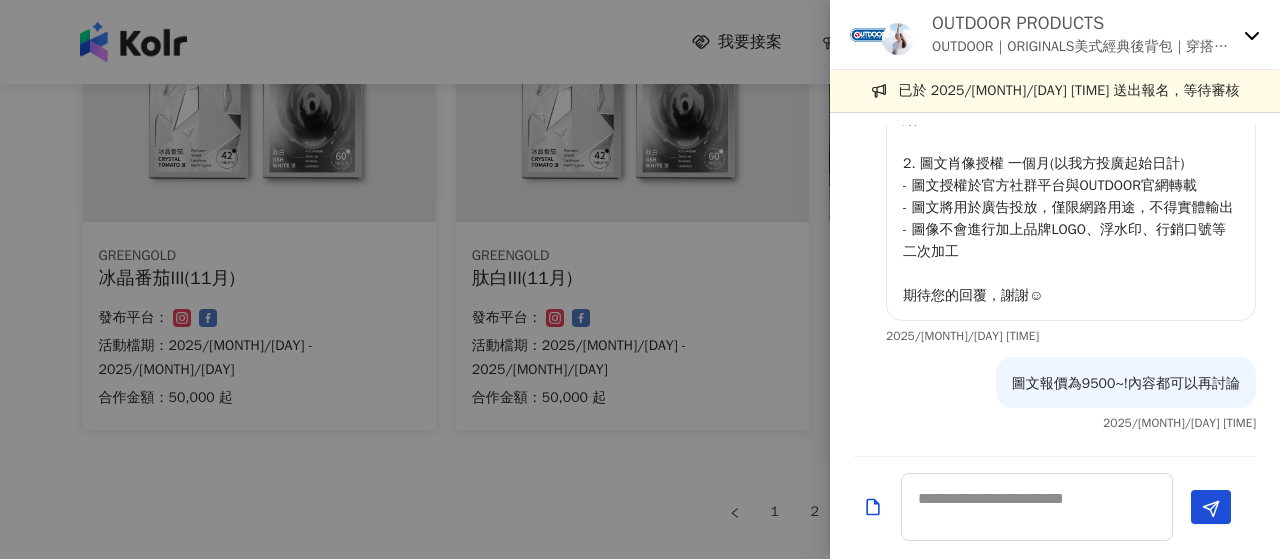 click 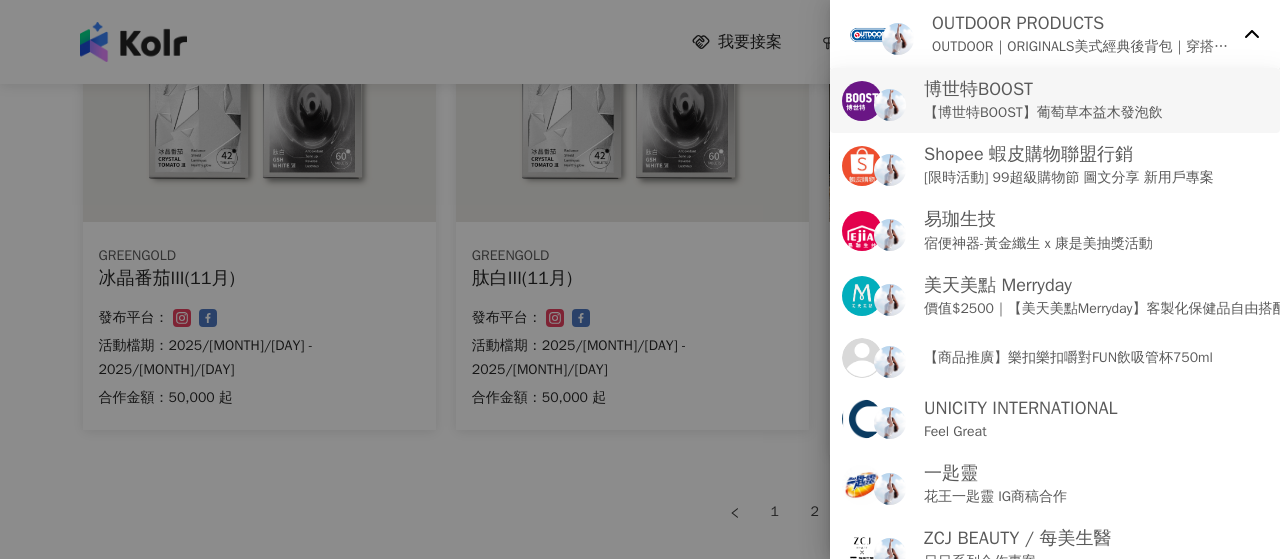 click on "【博世特BOOST】葡萄草本益木發泡飲" at bounding box center (1043, 113) 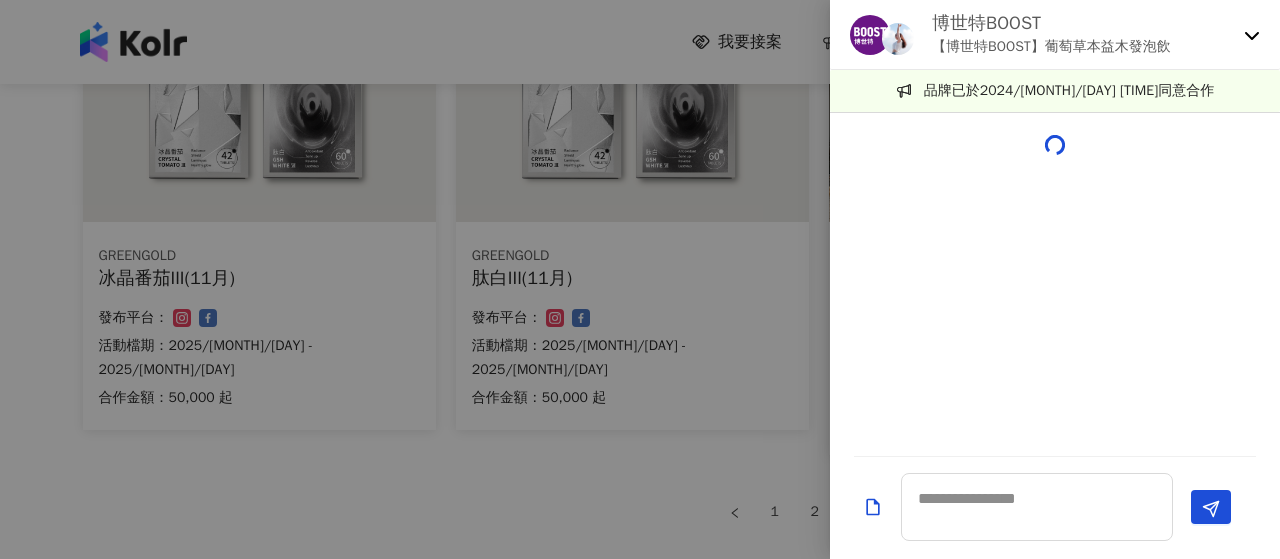 scroll, scrollTop: 428, scrollLeft: 0, axis: vertical 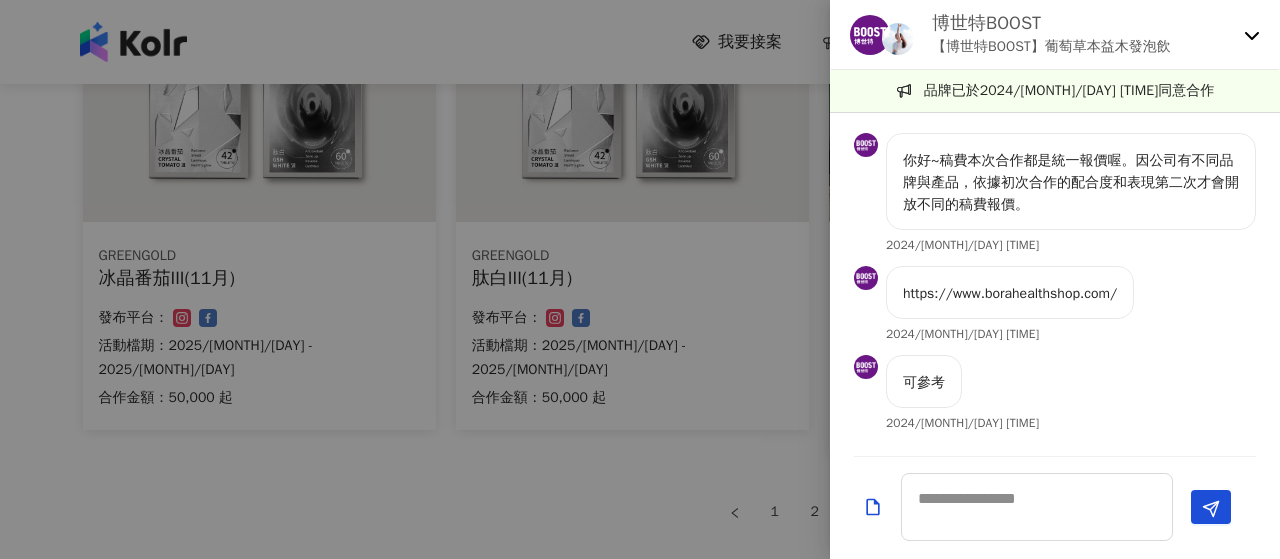 click on "博世特BOOST 【博世特BOOST】葡萄草本益木發泡飲" at bounding box center (1055, 35) 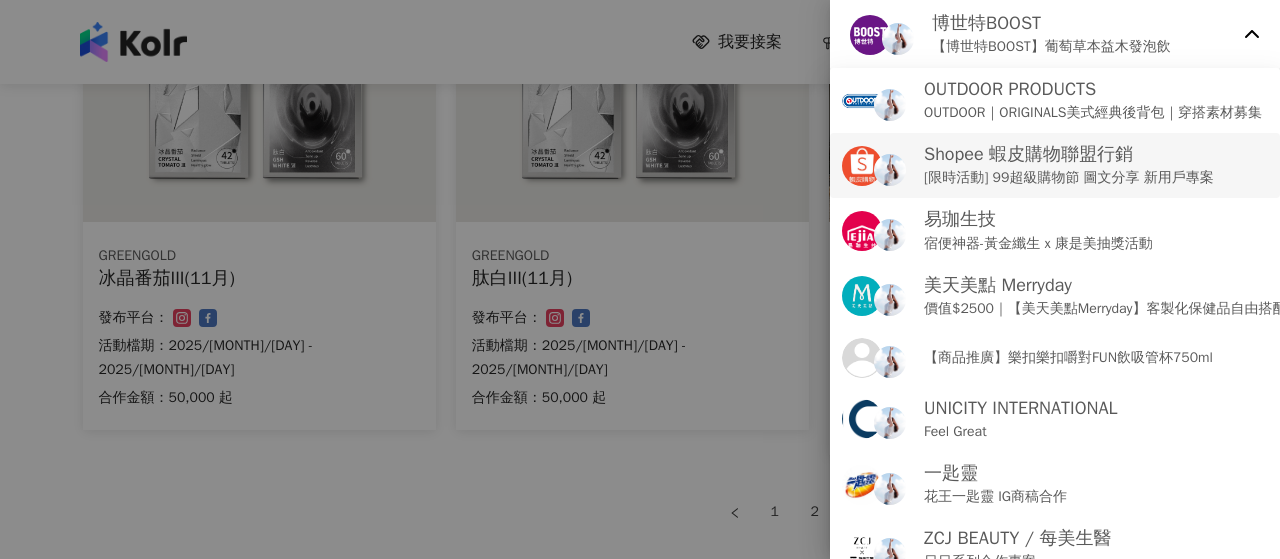 click on "[限時活動] 99超級購物節 圖文分享 新用戶專案" at bounding box center (1069, 178) 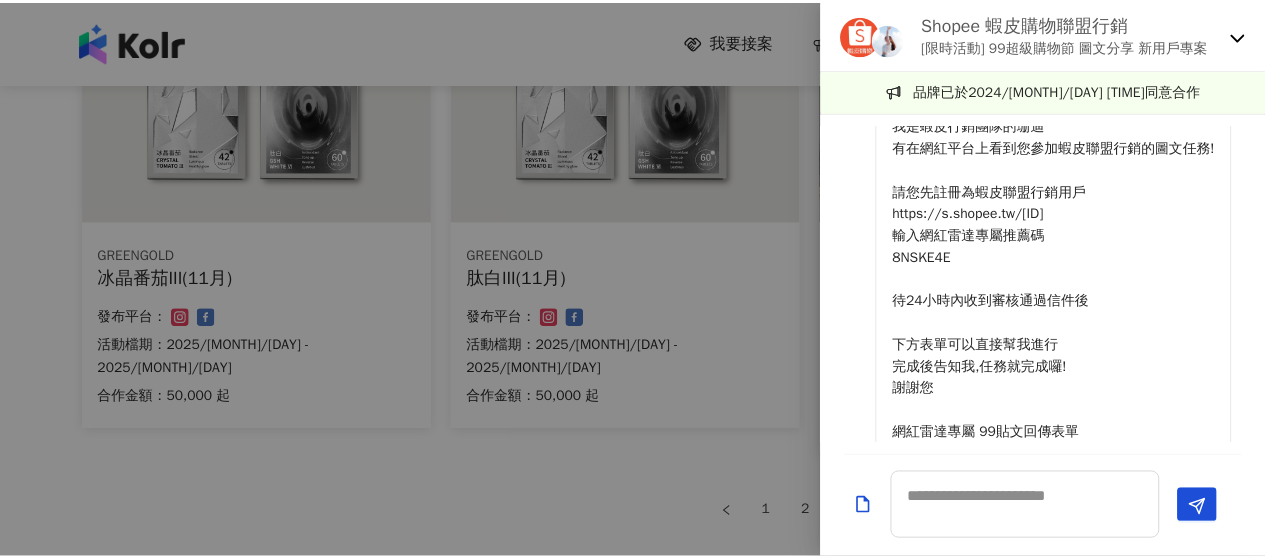 scroll, scrollTop: 0, scrollLeft: 0, axis: both 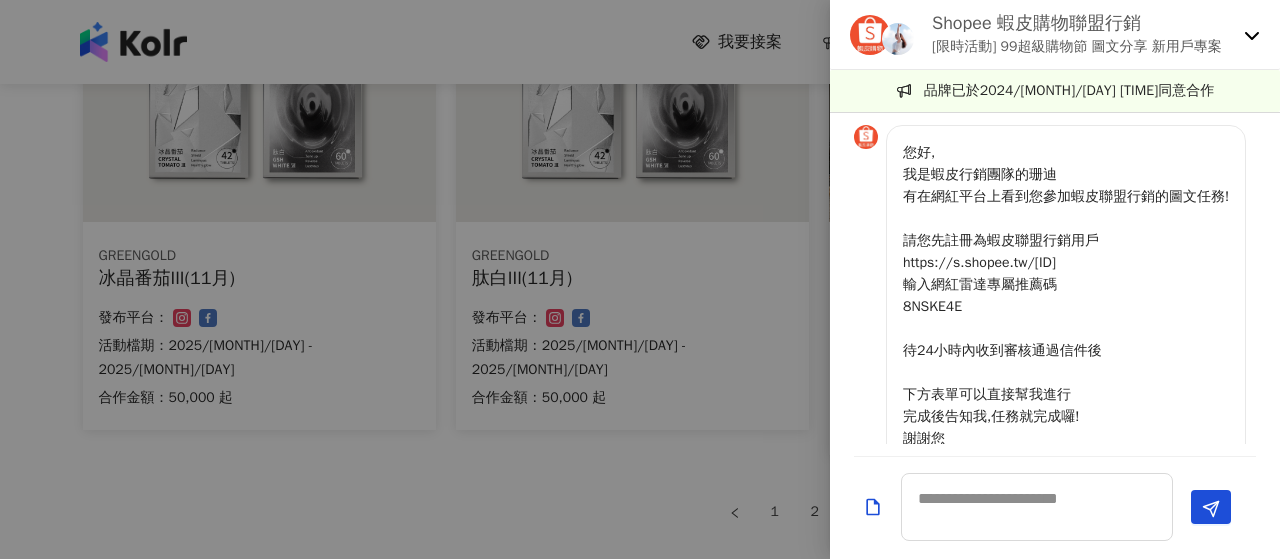 click at bounding box center (640, 279) 